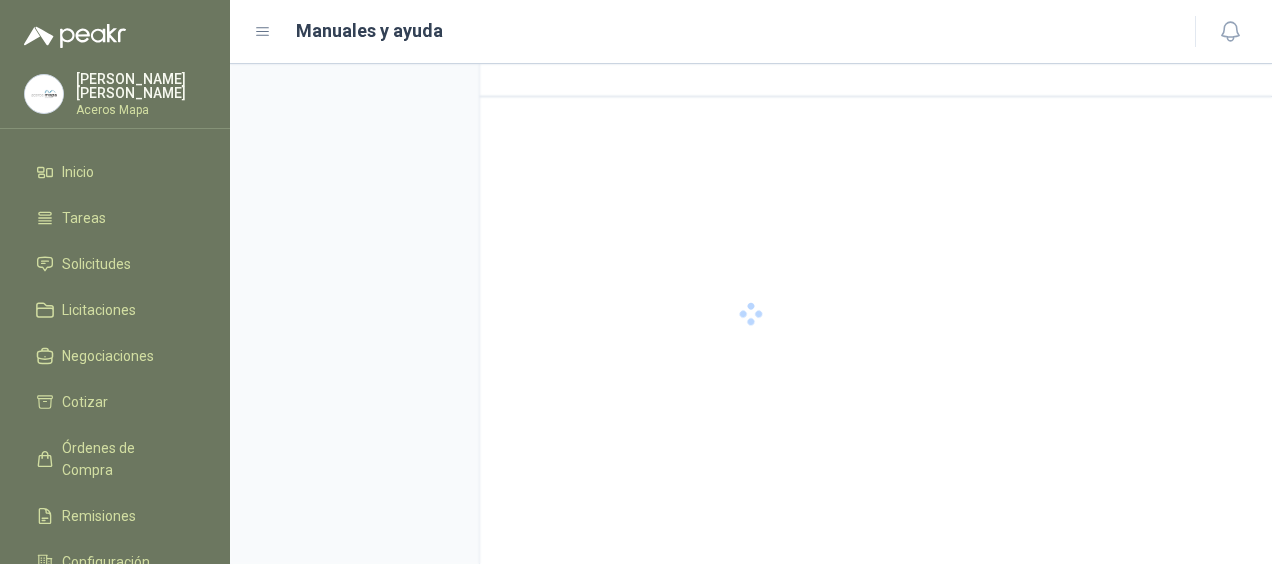 scroll, scrollTop: 0, scrollLeft: 0, axis: both 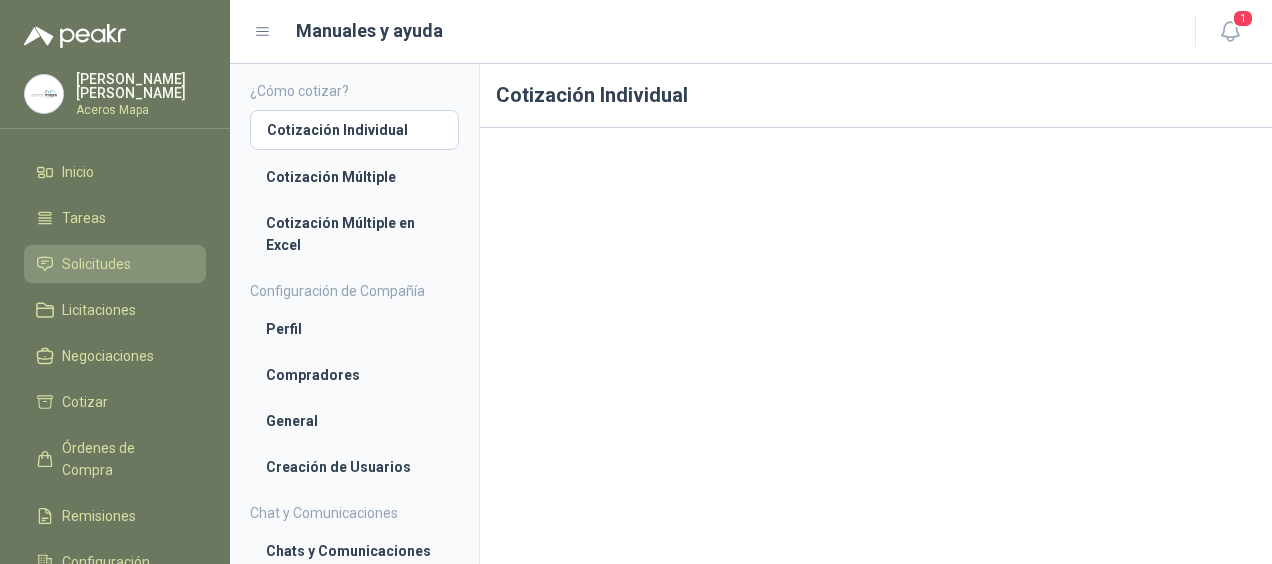 click on "Solicitudes" at bounding box center [96, 264] 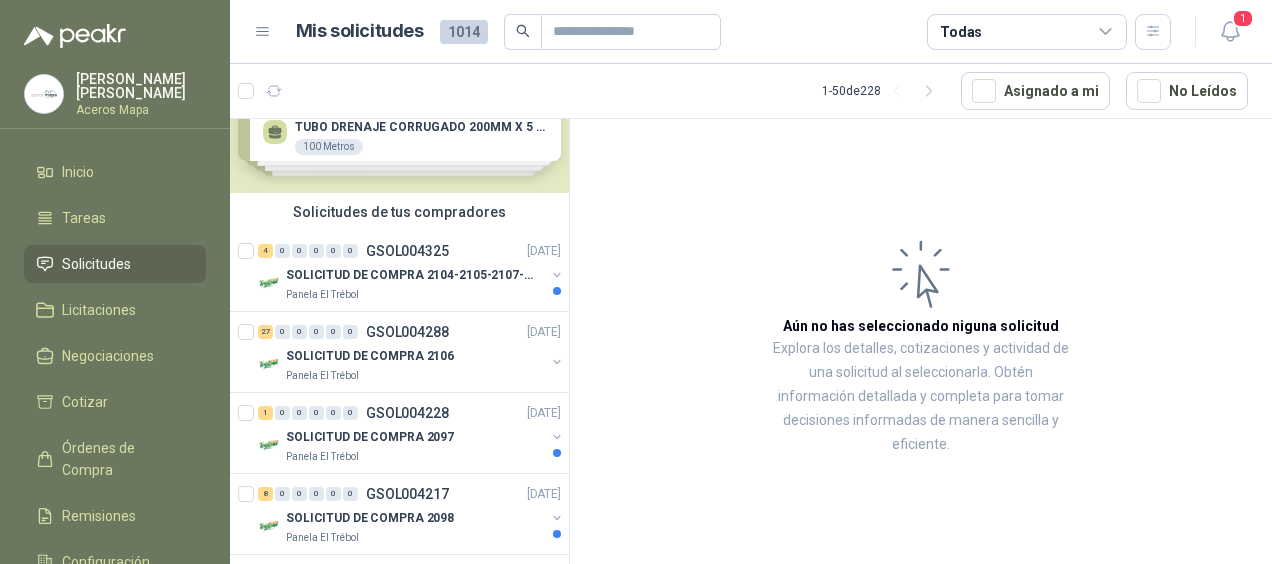 scroll, scrollTop: 6, scrollLeft: 0, axis: vertical 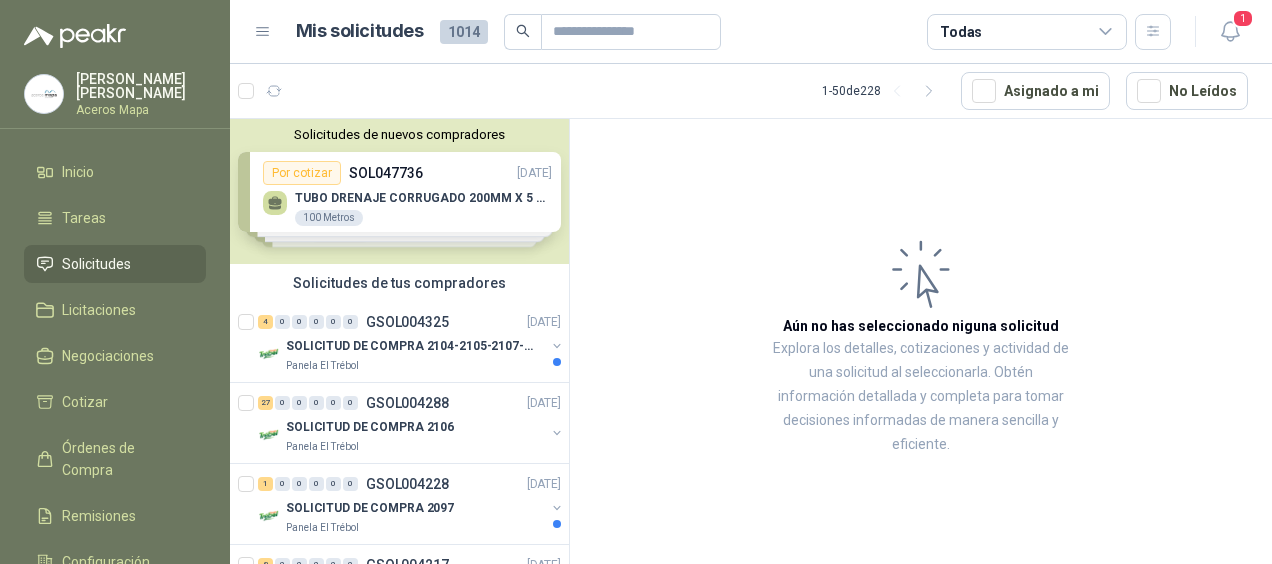 click on "Solicitudes de nuevos compradores Por cotizar SOL047736 [DATE]   TUBO DRENAJE CORRUGADO 200MM X 5 M CARRETERA 100   Metros Por cotizar SOL047733 [DATE]   LAMINA ALFAJOR DE 3/16" X 1" X 3 MTS 5   Unidades Por cotizar SOL047734 [DATE]   LAMINA ALFAJOR DE 1/8" X 1.20 X 2.40 MTS 9   Unidades Por cotizar SOL047697 [DATE]   SELLO MECANICO DE 1 1/2"  SEALCO -500 SIC/SIC/VITON MONORESORTE 4   Unidades ¿Quieres recibir  cientos de solicitudes de compra  como estas todos los días? Agenda una reunión" at bounding box center [399, 191] 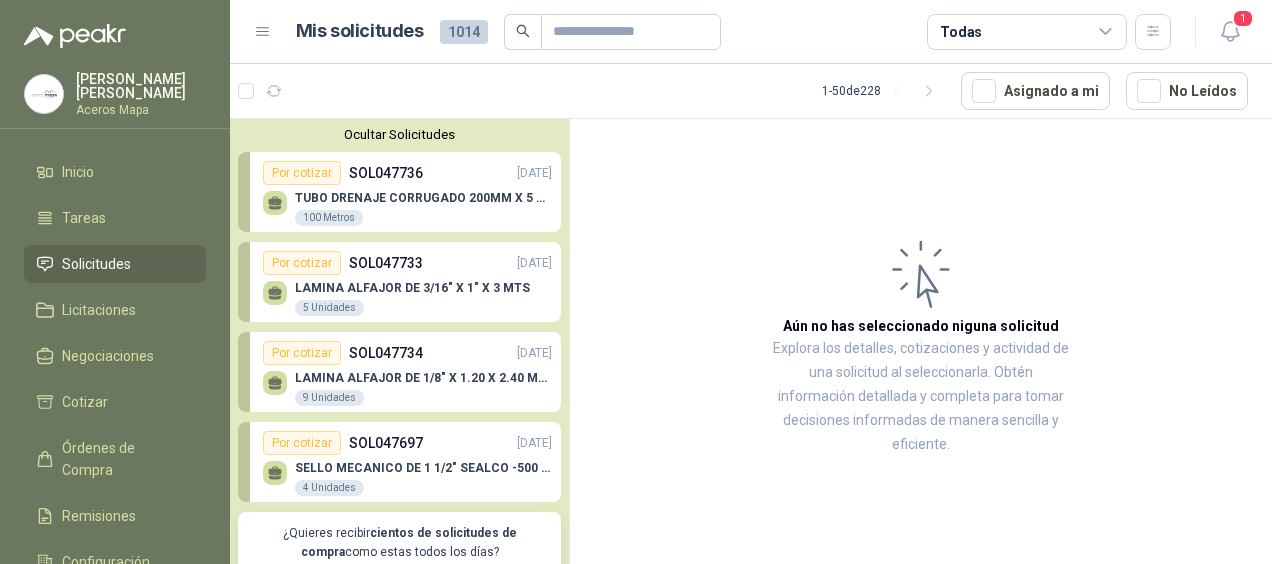 click on "Por cotizar SOL047736 [DATE]   TUBO DRENAJE CORRUGADO 200MM X 5 M CARRETERA 100   Metros" at bounding box center (399, 192) 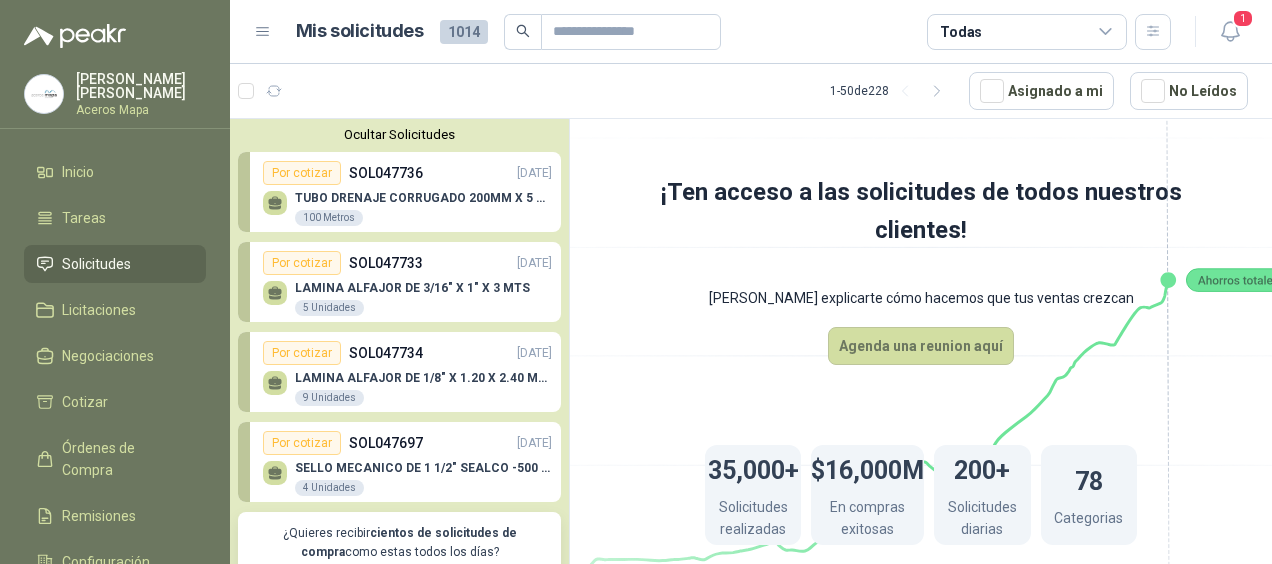 click on "Por cotizar" at bounding box center (302, 263) 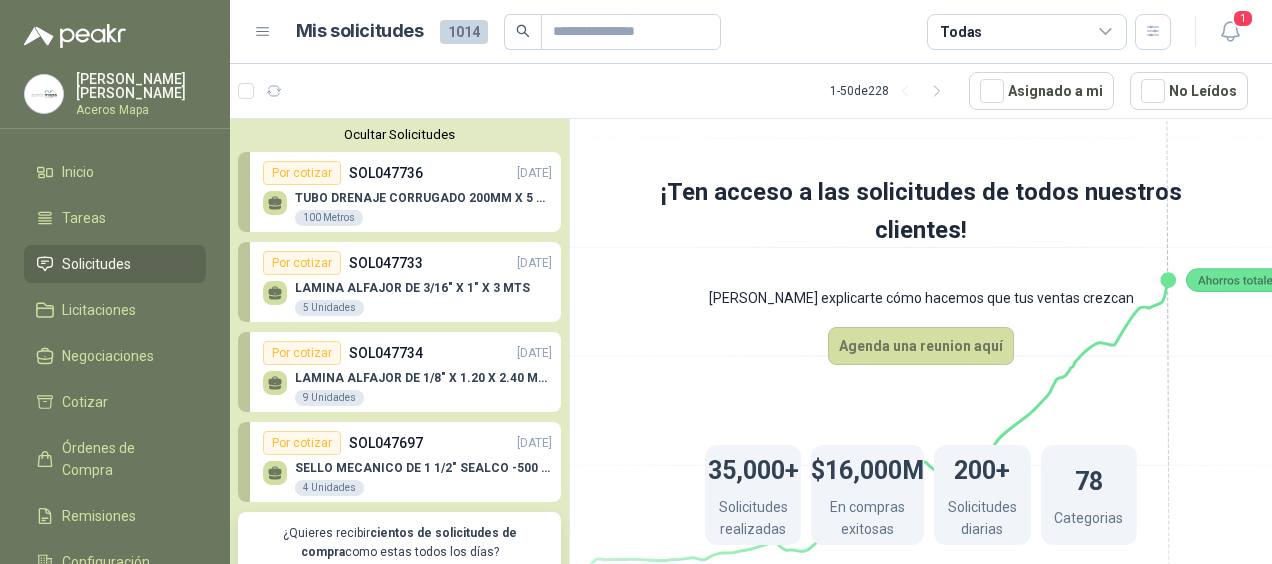 click on "LAMINA ALFAJOR DE 3/16" X 1" X 3 MTS 5   Unidades" at bounding box center (407, 296) 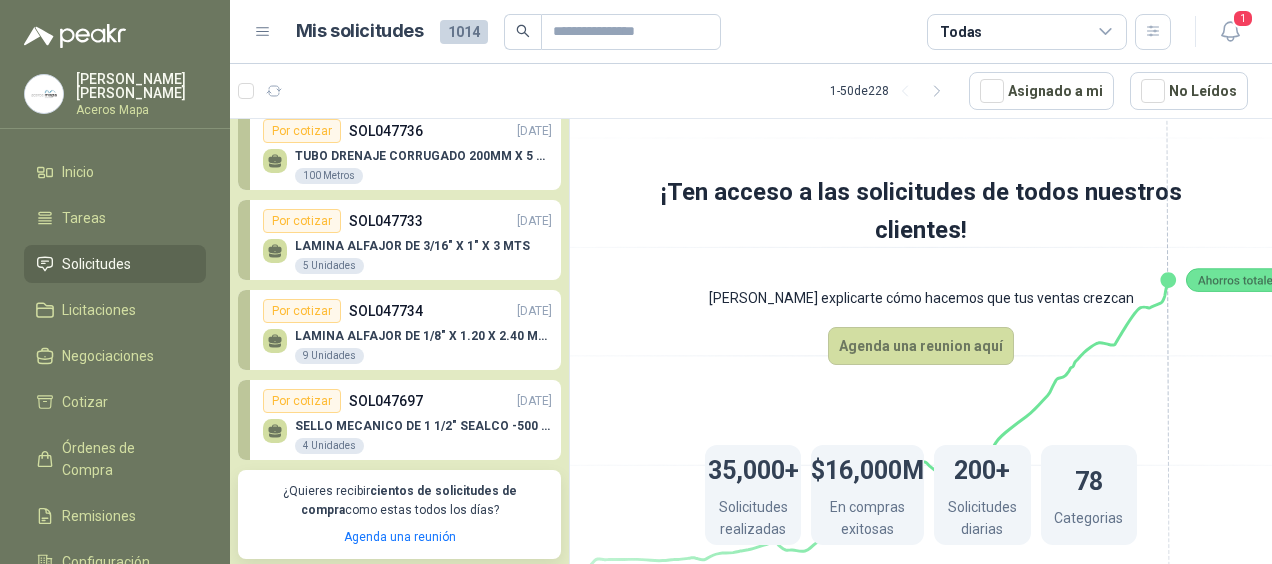 scroll, scrollTop: 0, scrollLeft: 0, axis: both 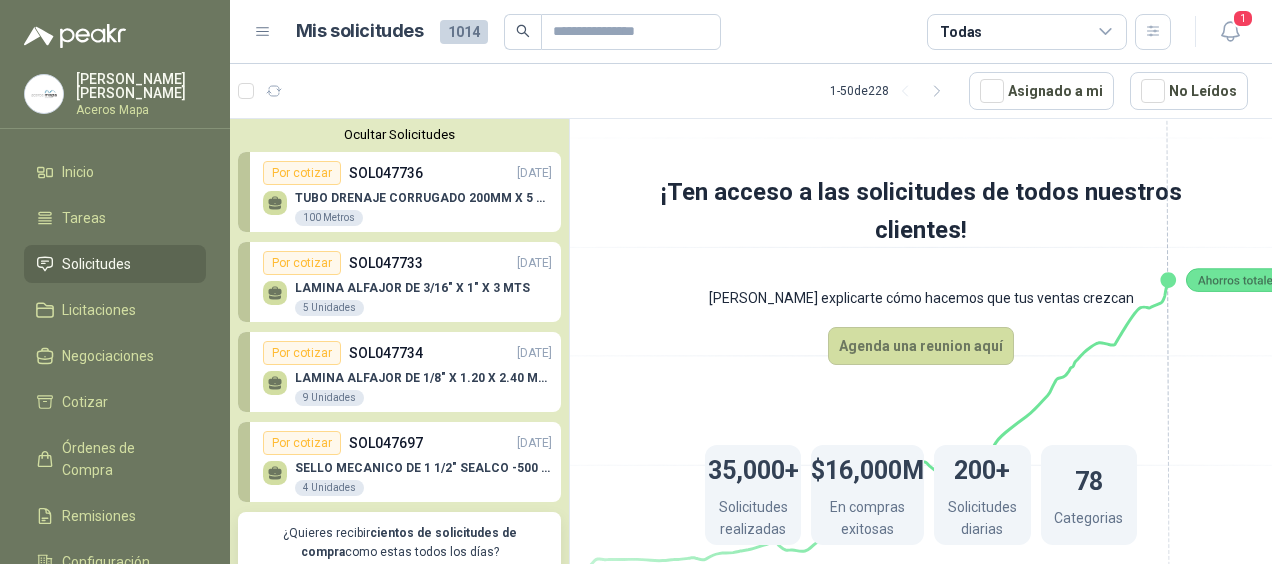click on "LAMINA ALFAJOR DE 3/16" X 1" X 3 MTS" at bounding box center (412, 288) 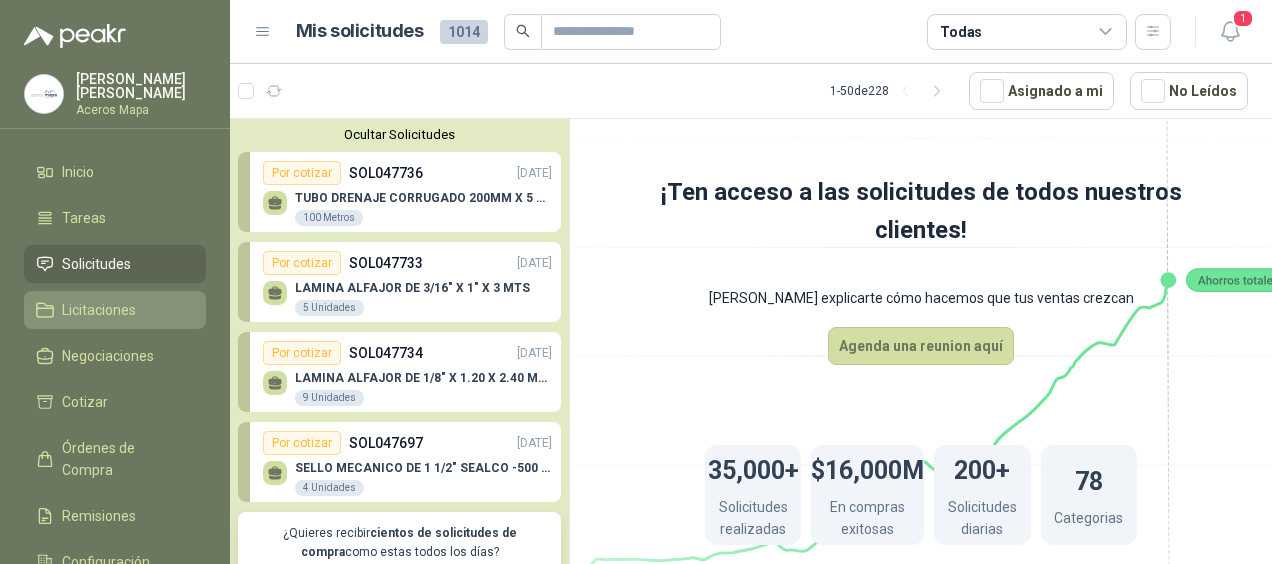 click on "Licitaciones" at bounding box center (99, 310) 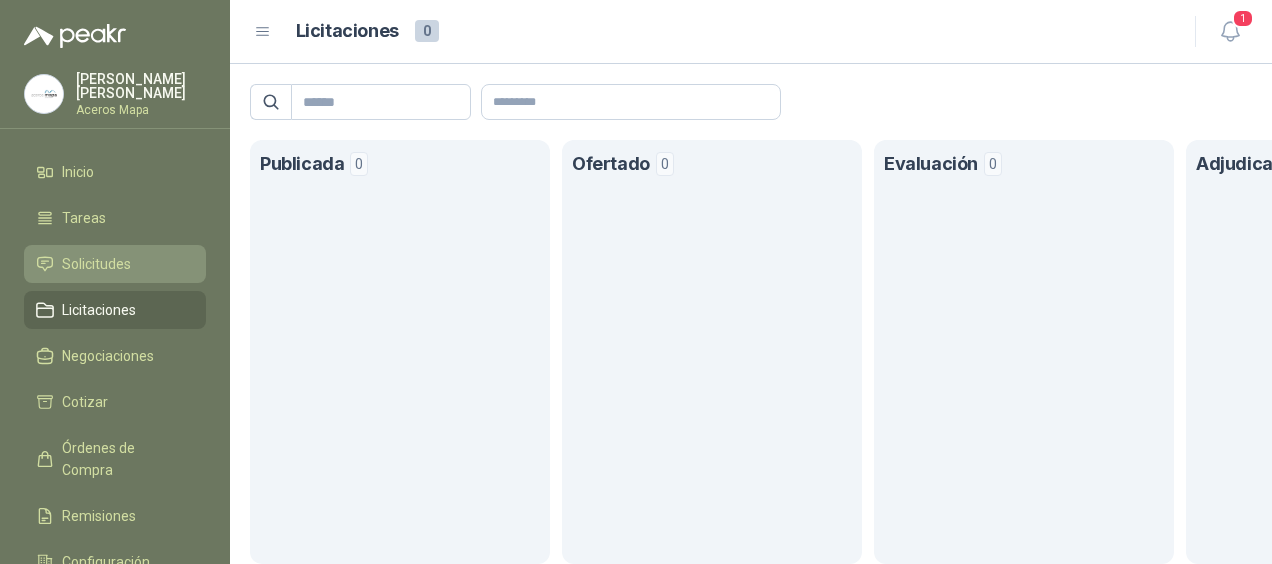 click on "Solicitudes" at bounding box center [96, 264] 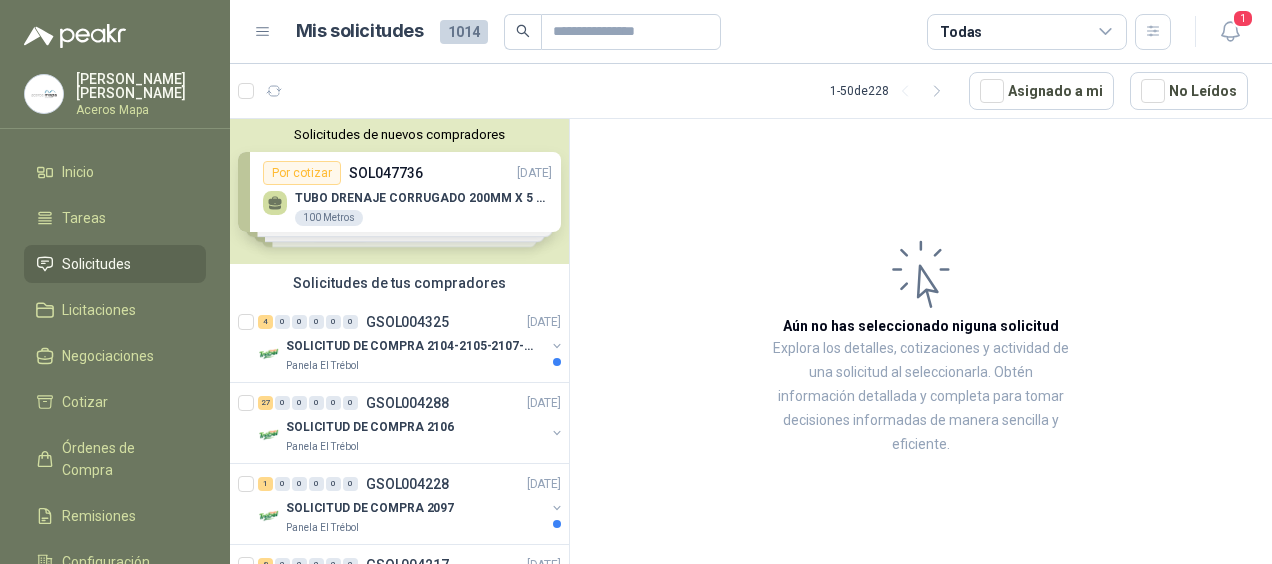 click on "Solicitudes de nuevos compradores Por cotizar SOL047736 [DATE]   TUBO DRENAJE CORRUGADO 200MM X 5 M CARRETERA 100   Metros Por cotizar SOL047733 [DATE]   LAMINA ALFAJOR DE 3/16" X 1" X 3 MTS 5   Unidades Por cotizar SOL047734 [DATE]   LAMINA ALFAJOR DE 1/8" X 1.20 X 2.40 MTS 9   Unidades Por cotizar SOL047697 [DATE]   SELLO MECANICO DE 1 1/2"  SEALCO -500 SIC/SIC/VITON MONORESORTE 4   Unidades ¿Quieres recibir  cientos de solicitudes de compra  como estas todos los días? Agenda una reunión" at bounding box center (399, 191) 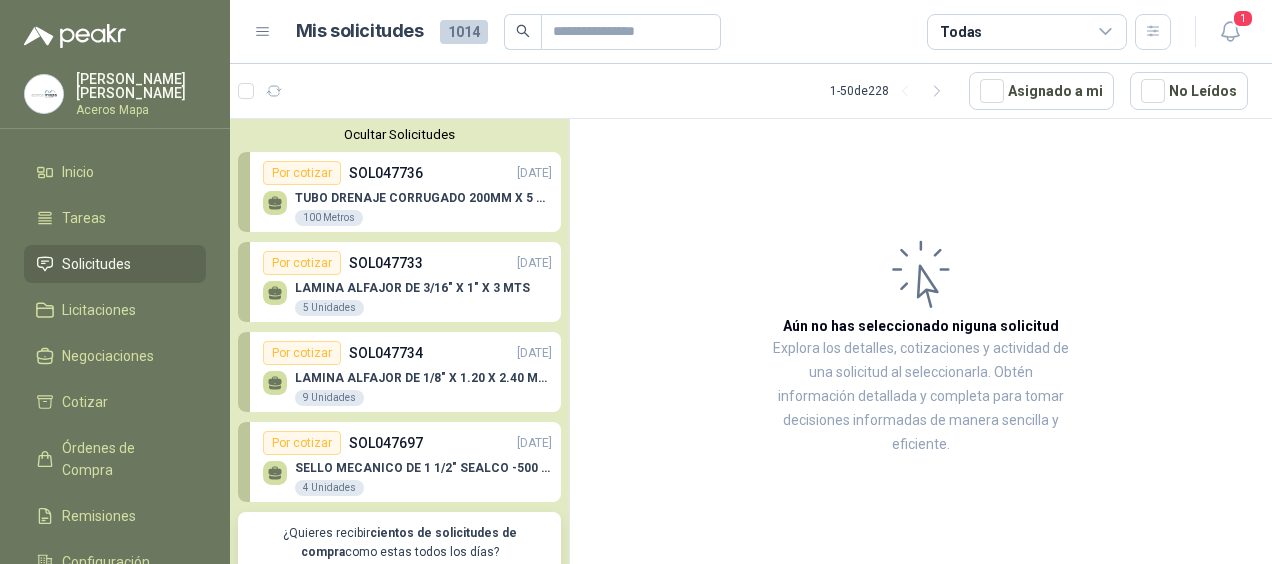 click on "LAMINA ALFAJOR DE 3/16" X 1" X 3 MTS" at bounding box center (412, 288) 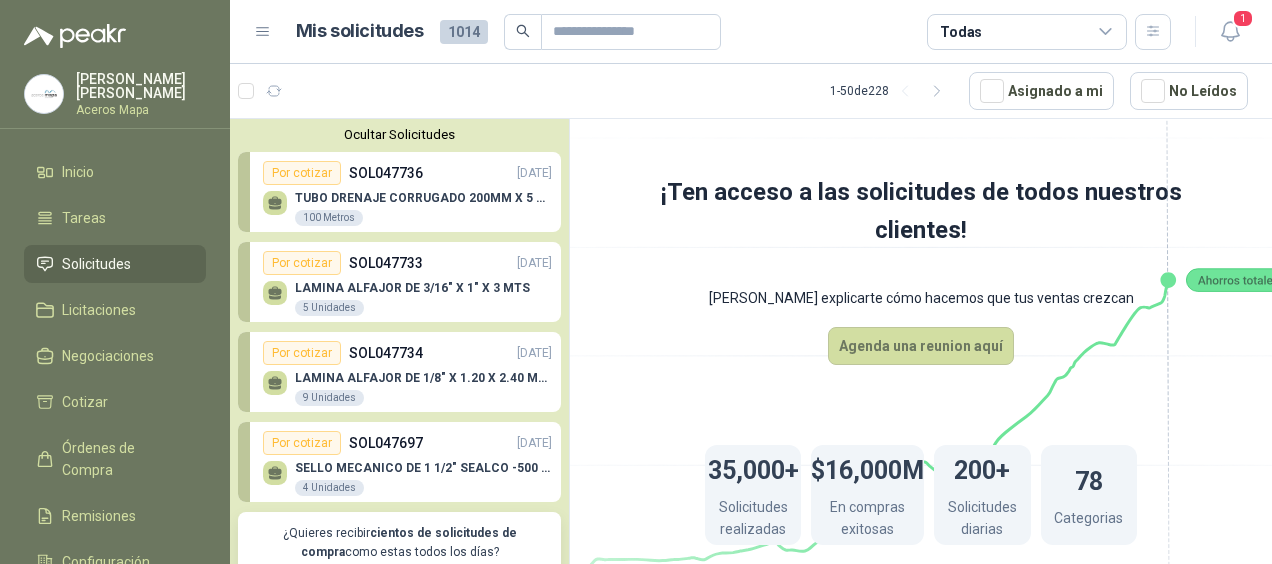 click on "SOL047733" at bounding box center (386, 263) 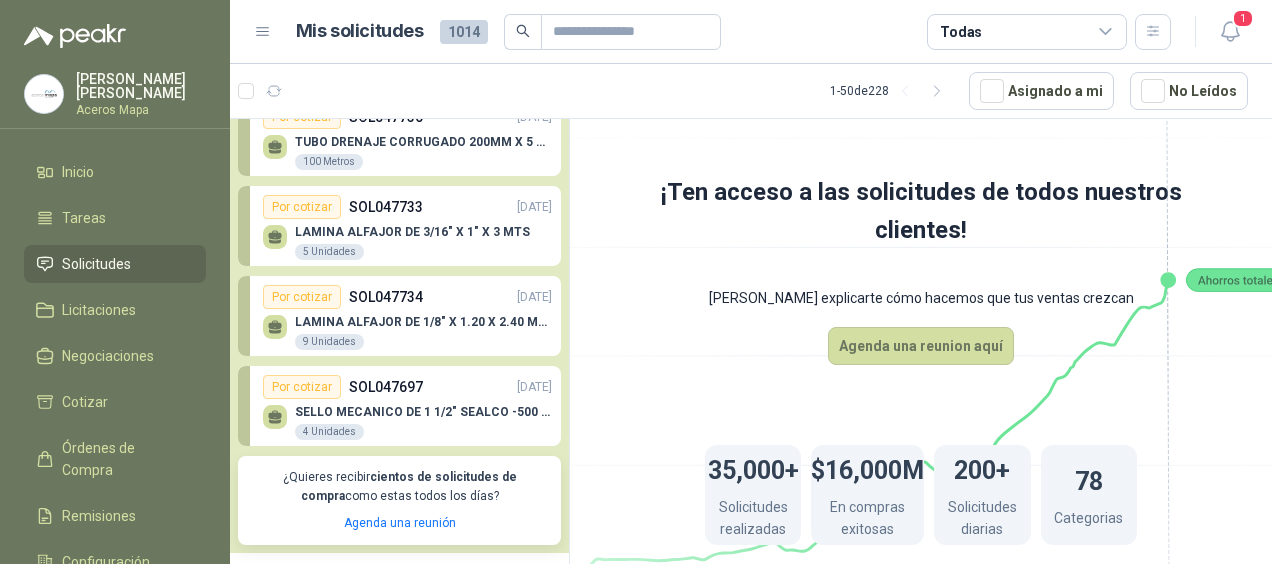 scroll, scrollTop: 0, scrollLeft: 0, axis: both 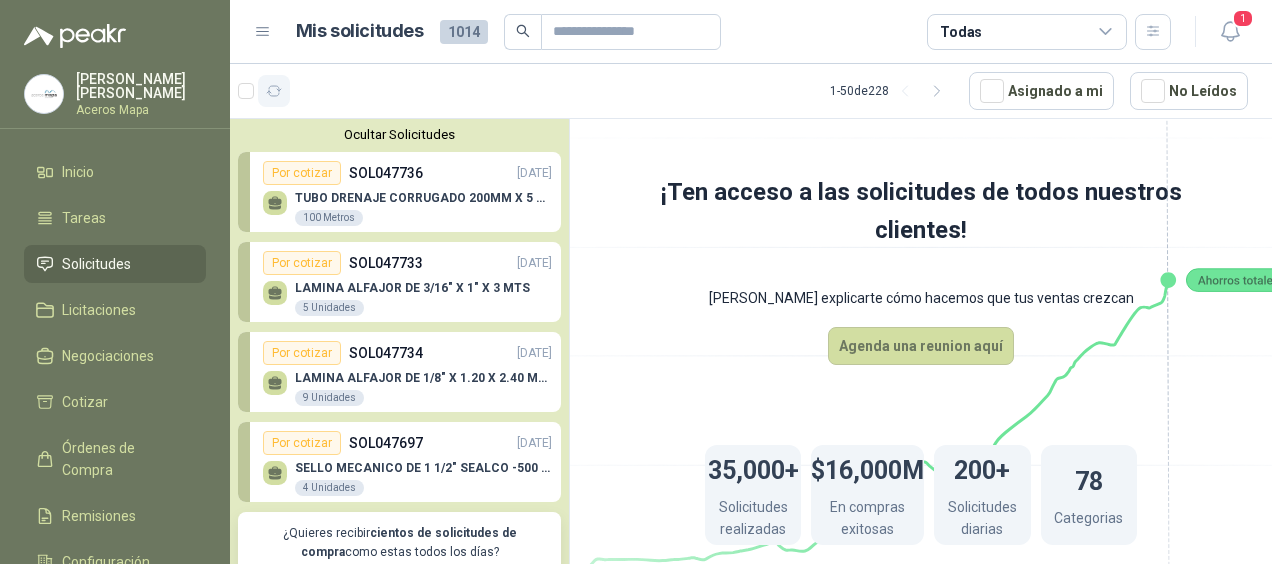 click 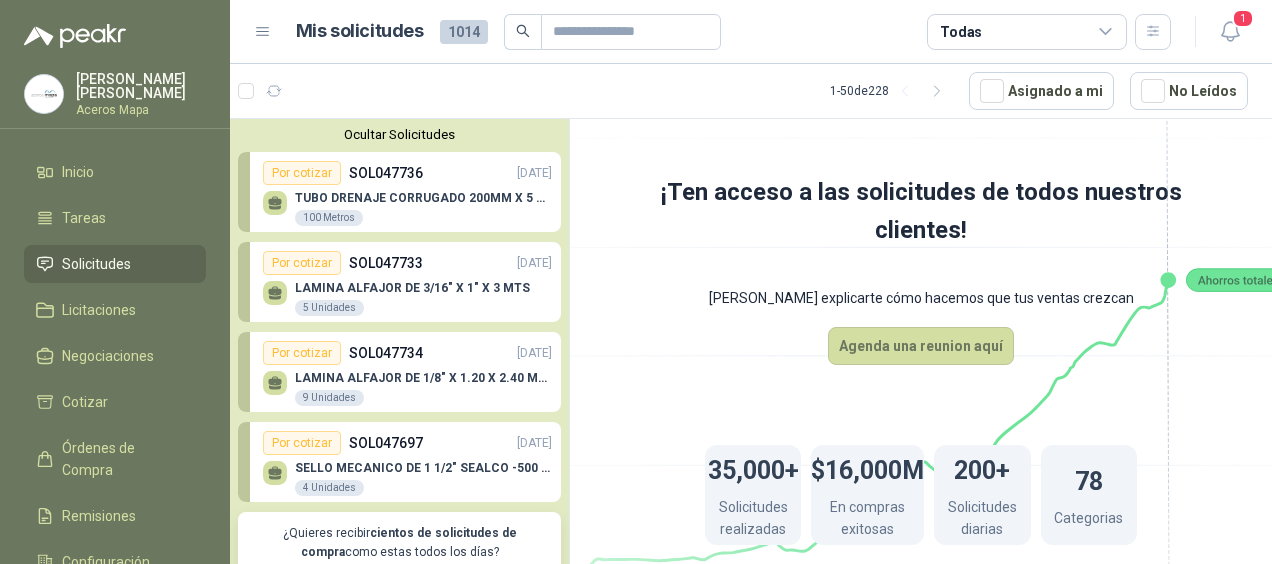 click on "Por cotizar SOL047733 [DATE]" at bounding box center (407, 263) 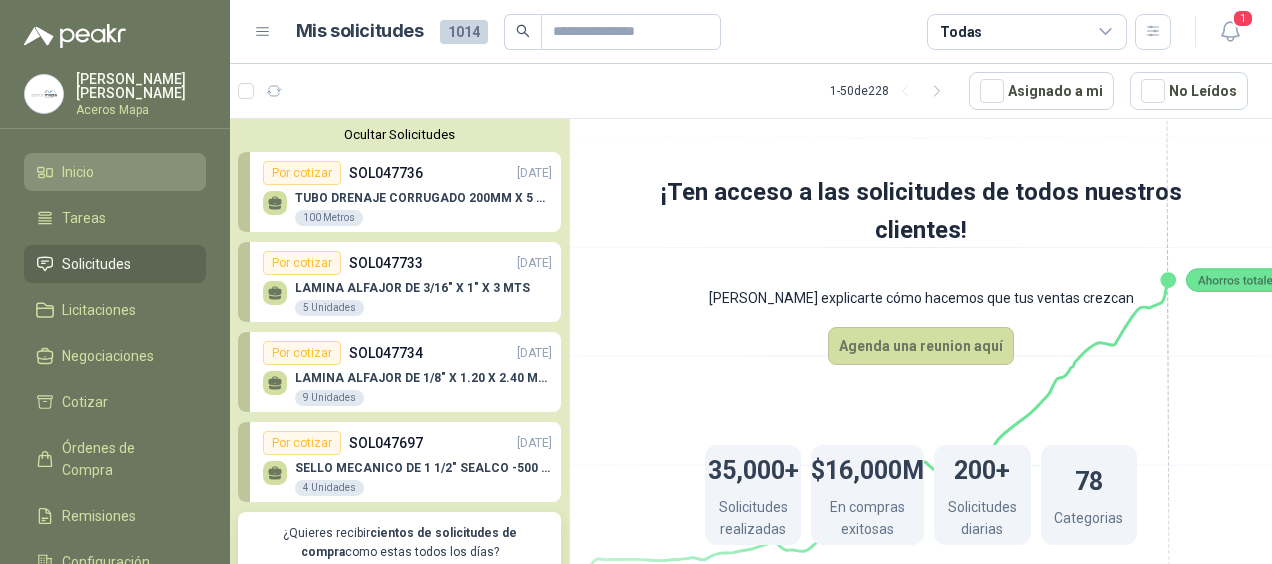 click on "Inicio" at bounding box center (78, 172) 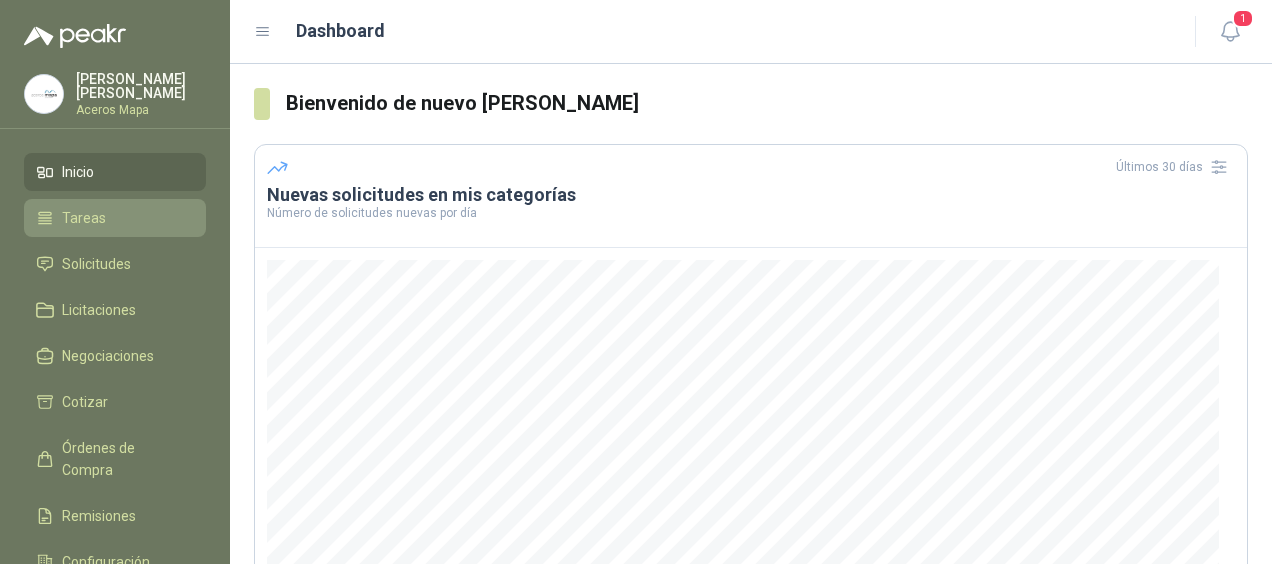 click on "Tareas" at bounding box center (84, 218) 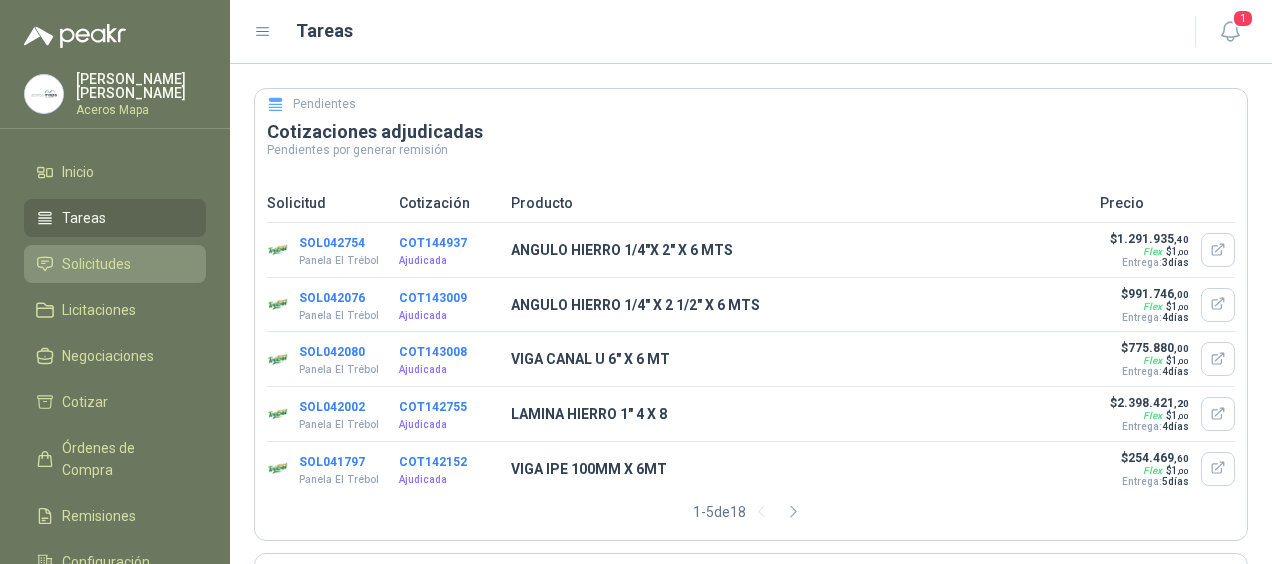 click on "Solicitudes" at bounding box center [96, 264] 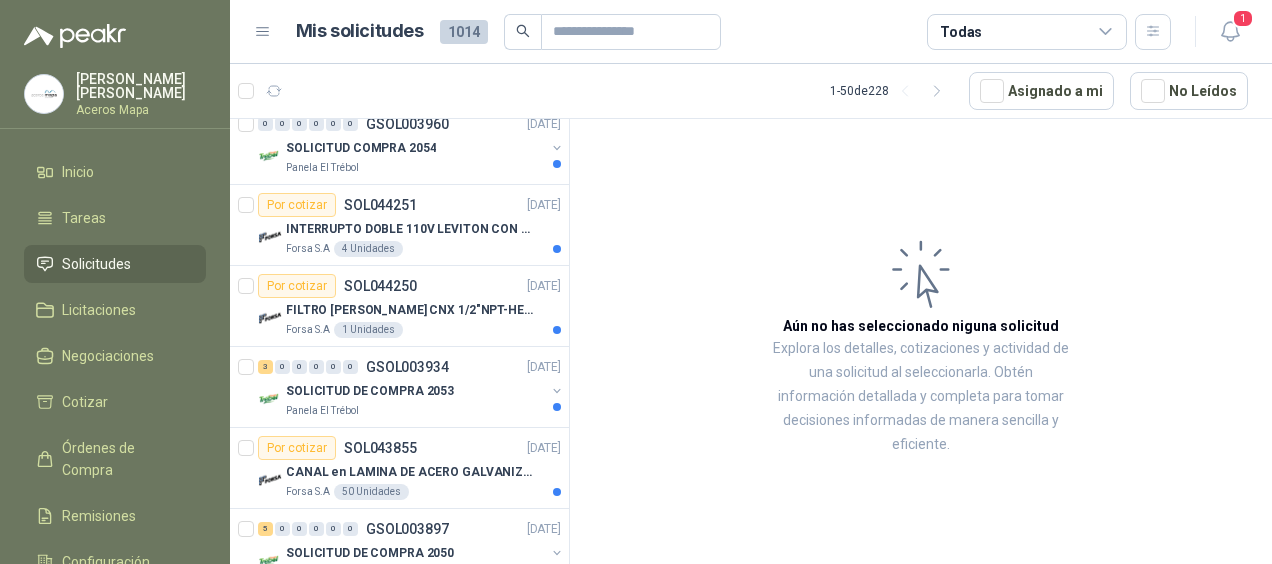 scroll, scrollTop: 2647, scrollLeft: 0, axis: vertical 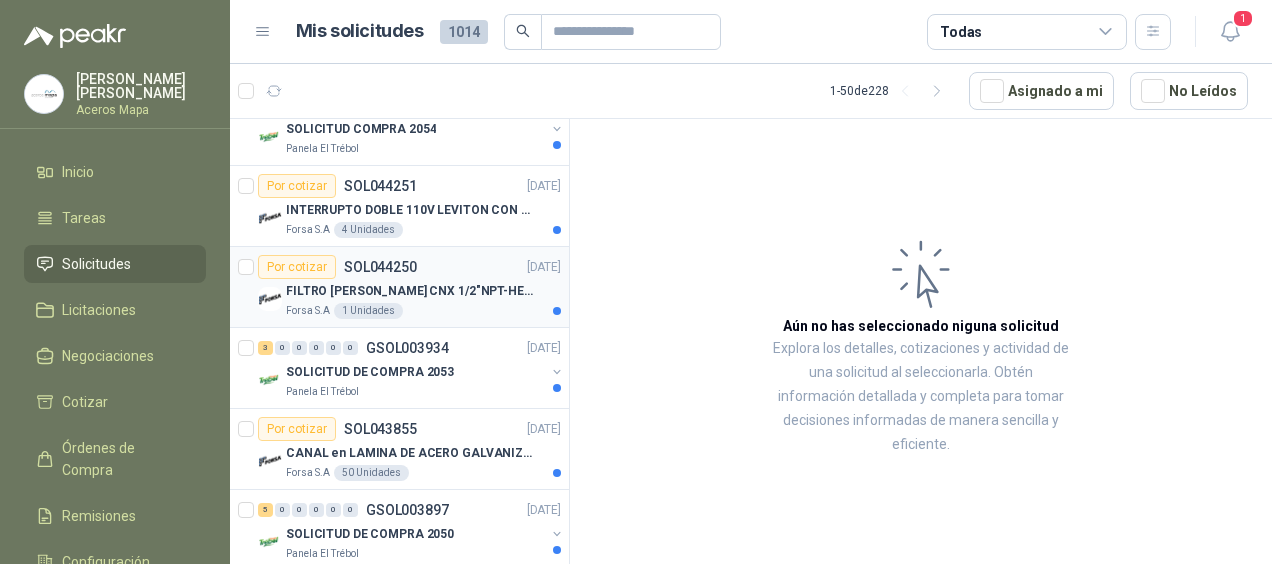 click on "Por cotizar" at bounding box center (297, 267) 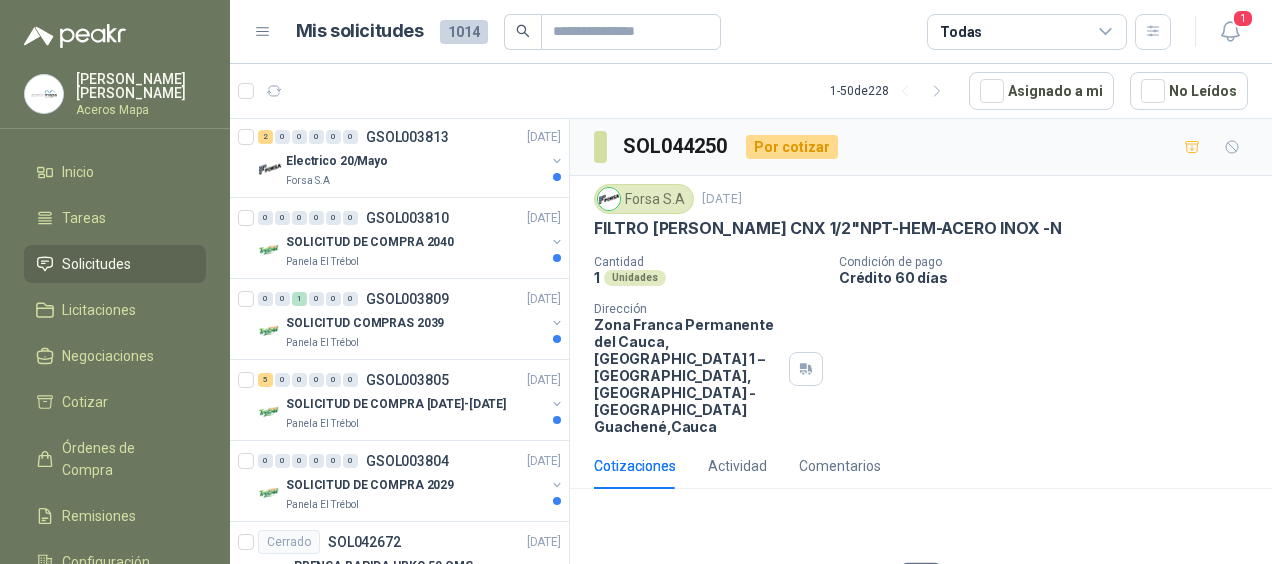 scroll, scrollTop: 3432, scrollLeft: 0, axis: vertical 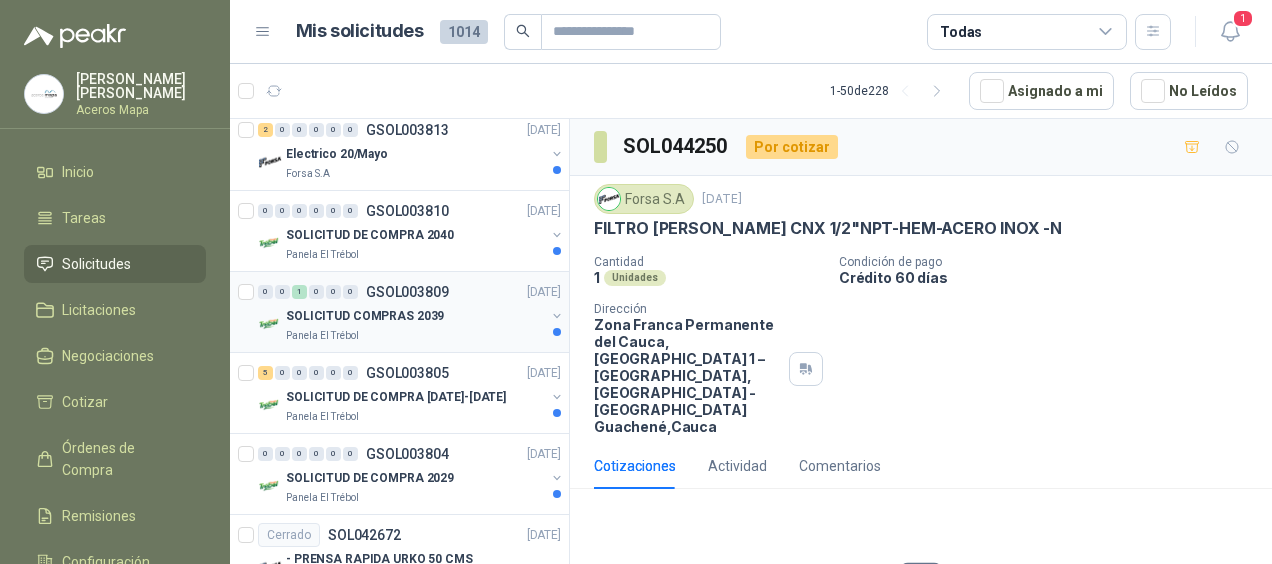 click on "SOLICITUD COMPRAS 2039" at bounding box center [365, 316] 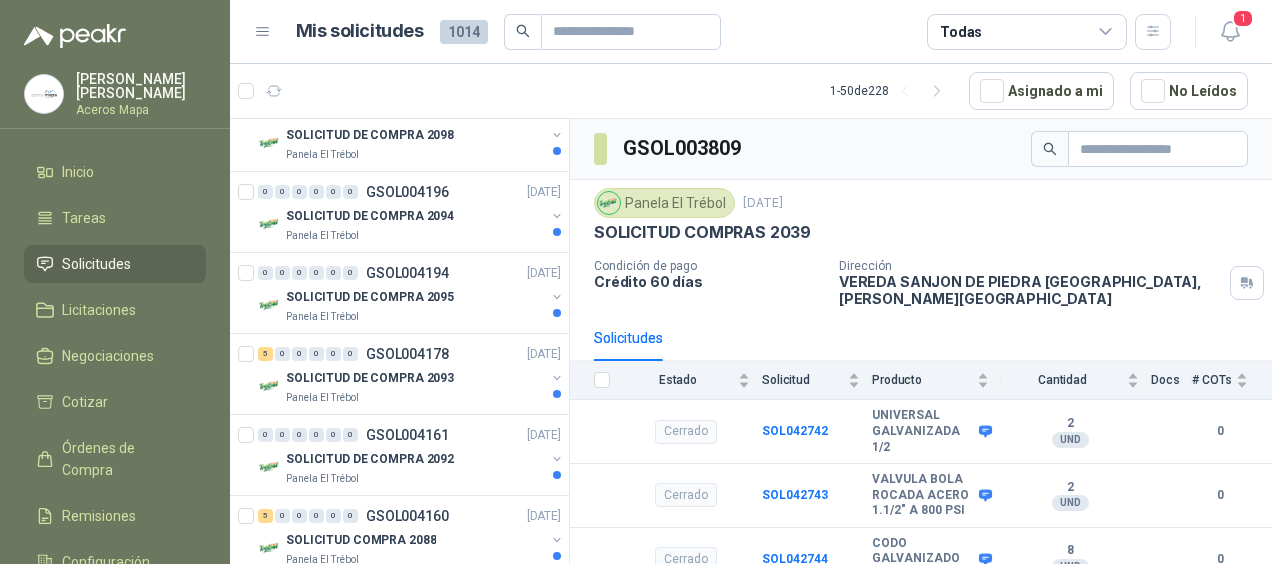 scroll, scrollTop: 0, scrollLeft: 0, axis: both 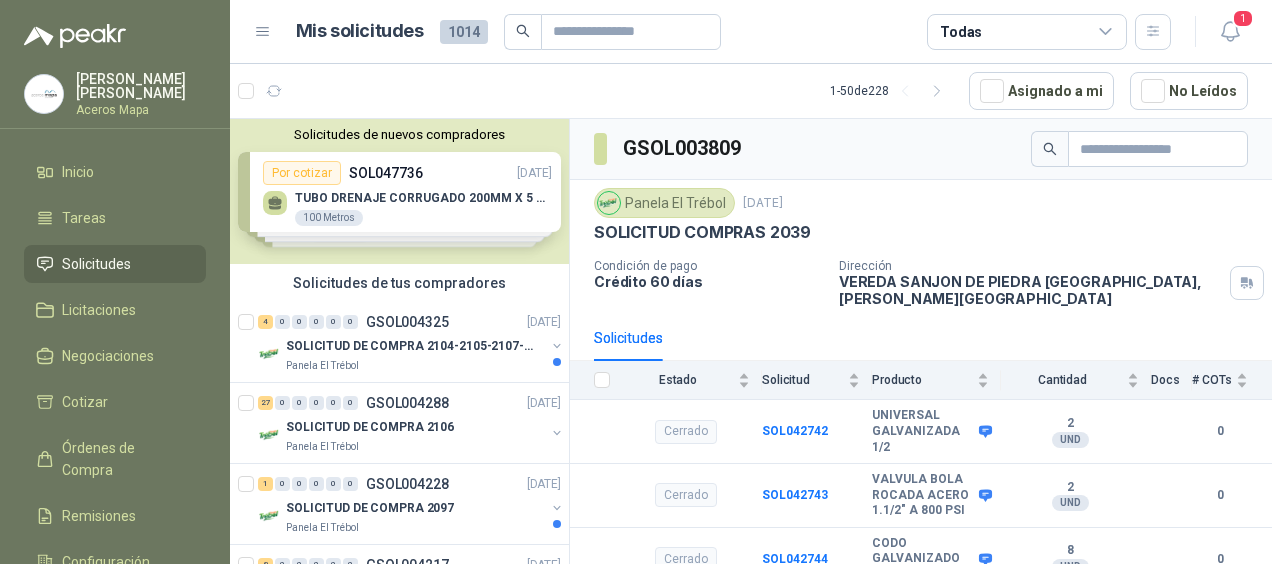 click on "Solicitudes de nuevos compradores Por cotizar SOL047736 [DATE]   TUBO DRENAJE CORRUGADO 200MM X 5 M CARRETERA 100   Metros Por cotizar SOL047733 [DATE]   LAMINA ALFAJOR DE 3/16" X 1" X 3 MTS 5   Unidades Por cotizar SOL047734 [DATE]   LAMINA ALFAJOR DE 1/8" X 1.20 X 2.40 MTS 9   Unidades Por cotizar SOL047697 [DATE]   SELLO MECANICO DE 1 1/2"  SEALCO -500 SIC/SIC/VITON MONORESORTE 4   Unidades ¿Quieres recibir  cientos de solicitudes de compra  como estas todos los días? Agenda una reunión" at bounding box center (399, 191) 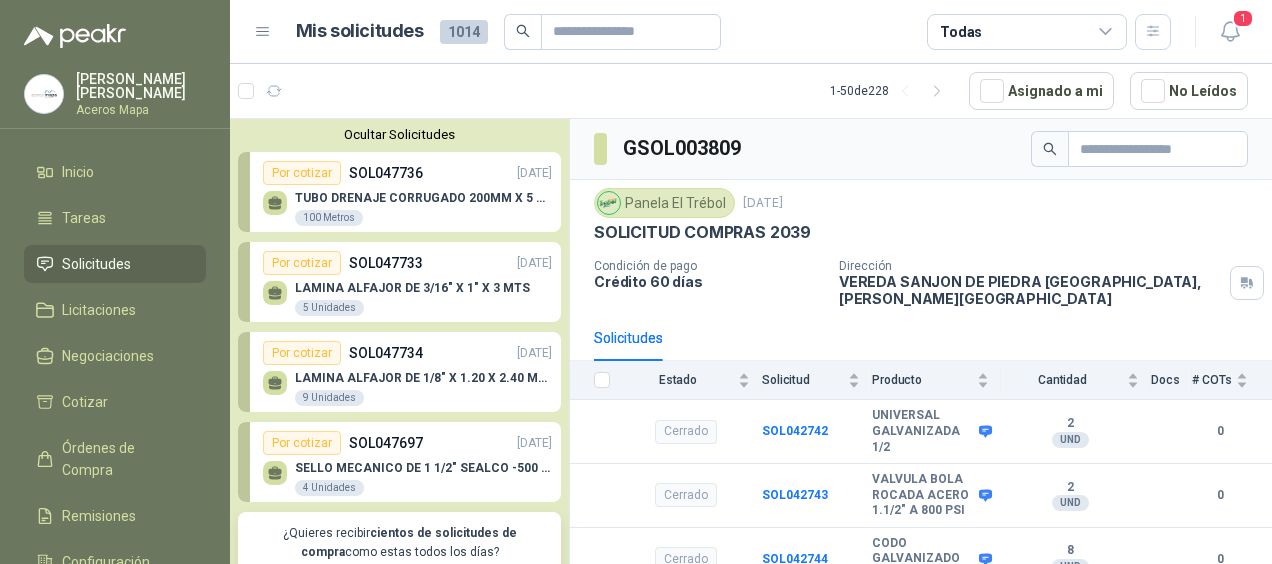 click on "Por cotizar" at bounding box center [302, 173] 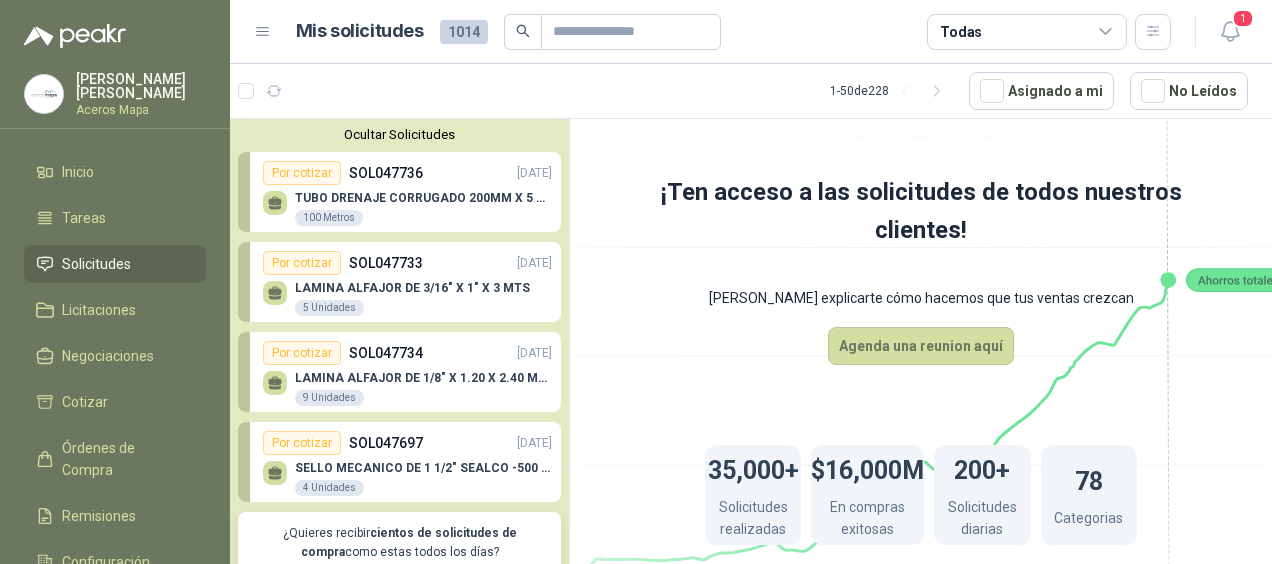scroll, scrollTop: 0, scrollLeft: 2, axis: horizontal 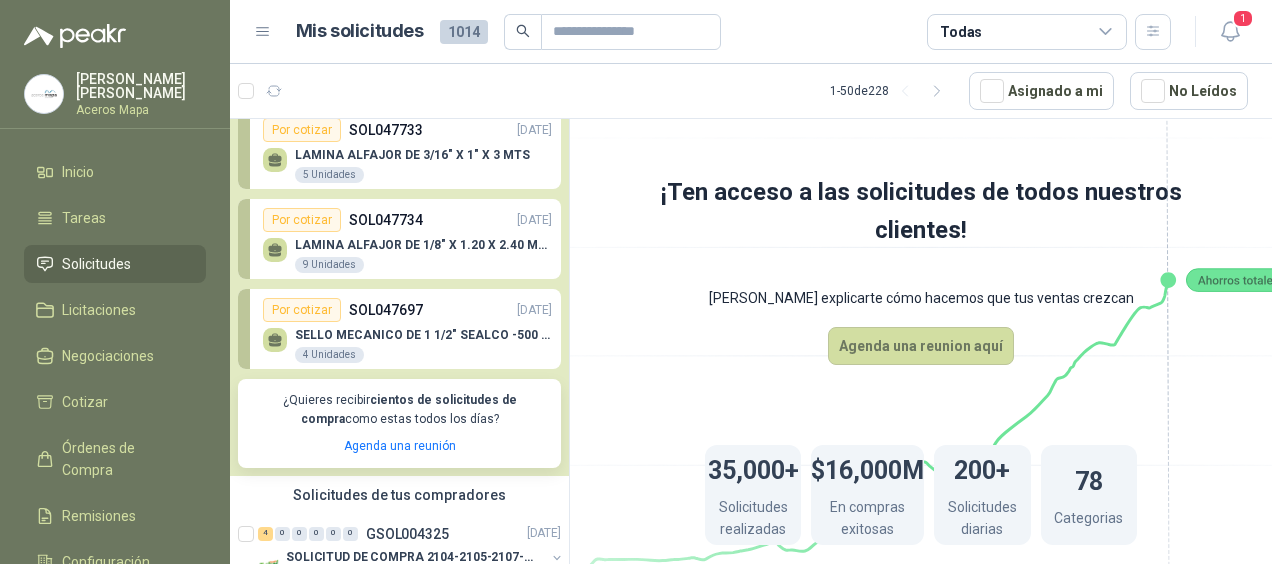 click on "LAMINA ALFAJOR DE 1/8" X 1.20 X 2.40 MTS" at bounding box center (423, 245) 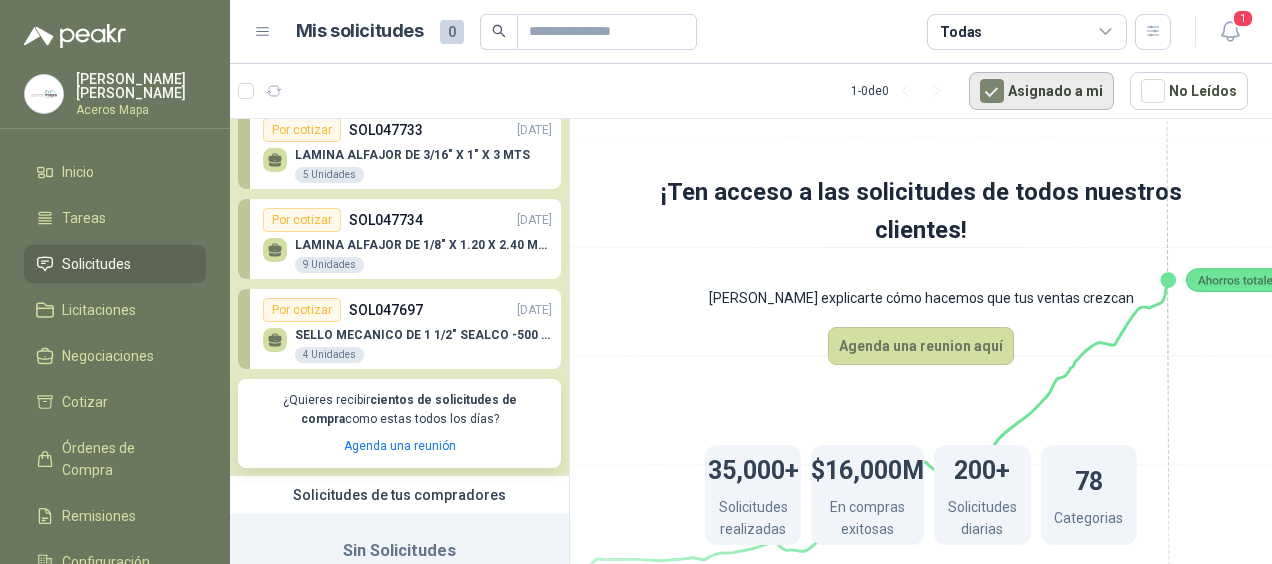 scroll, scrollTop: 133, scrollLeft: 0, axis: vertical 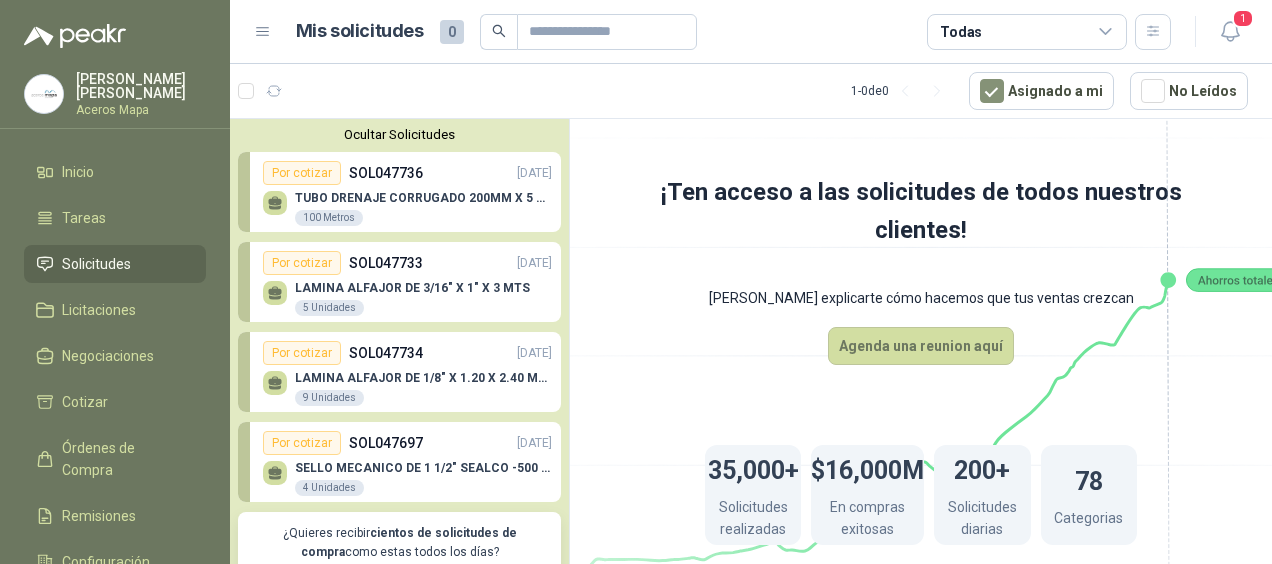click on "LAMINA ALFAJOR DE 1/8" X 1.20 X 2.40 MTS" at bounding box center (423, 378) 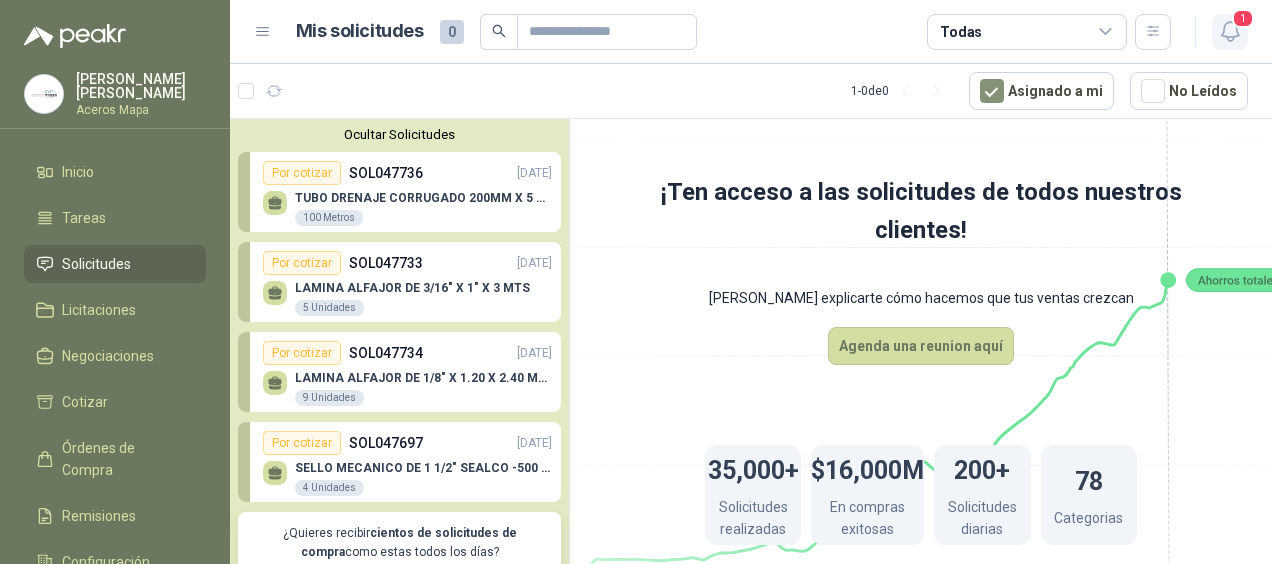 click 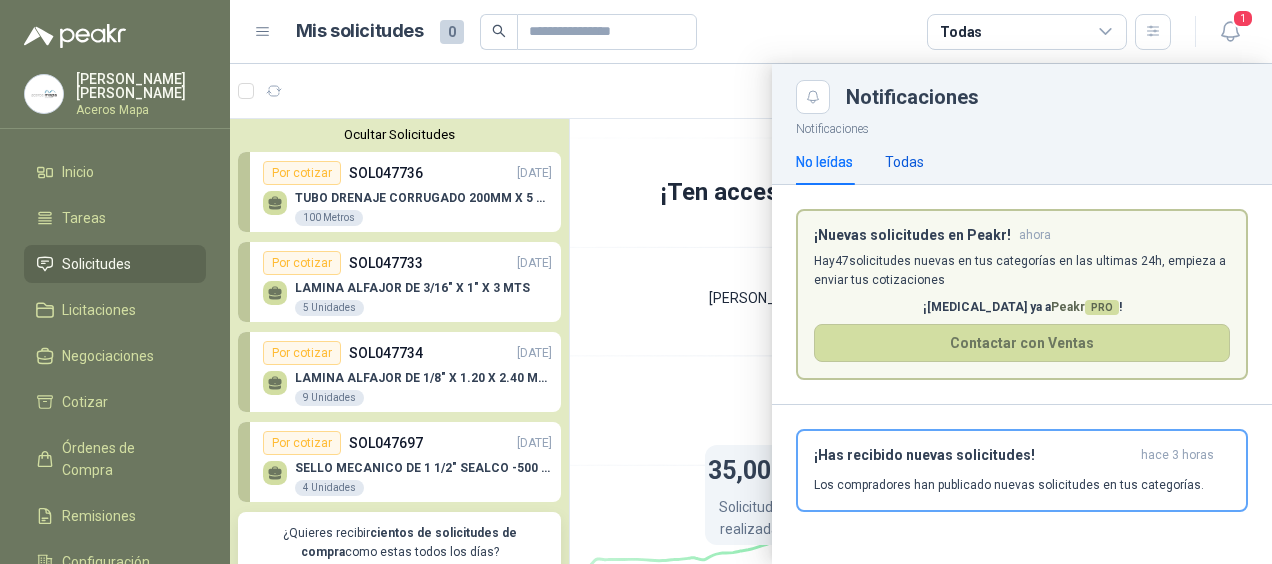 click on "Todas" at bounding box center (904, 162) 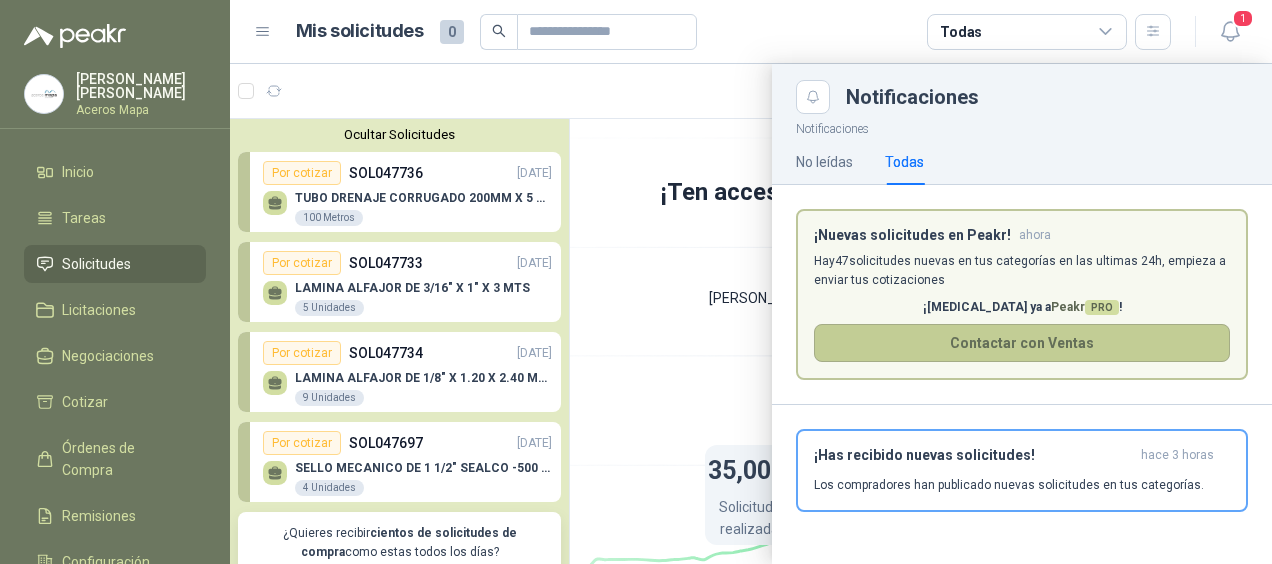 click on "Contactar con Ventas" at bounding box center (1022, 343) 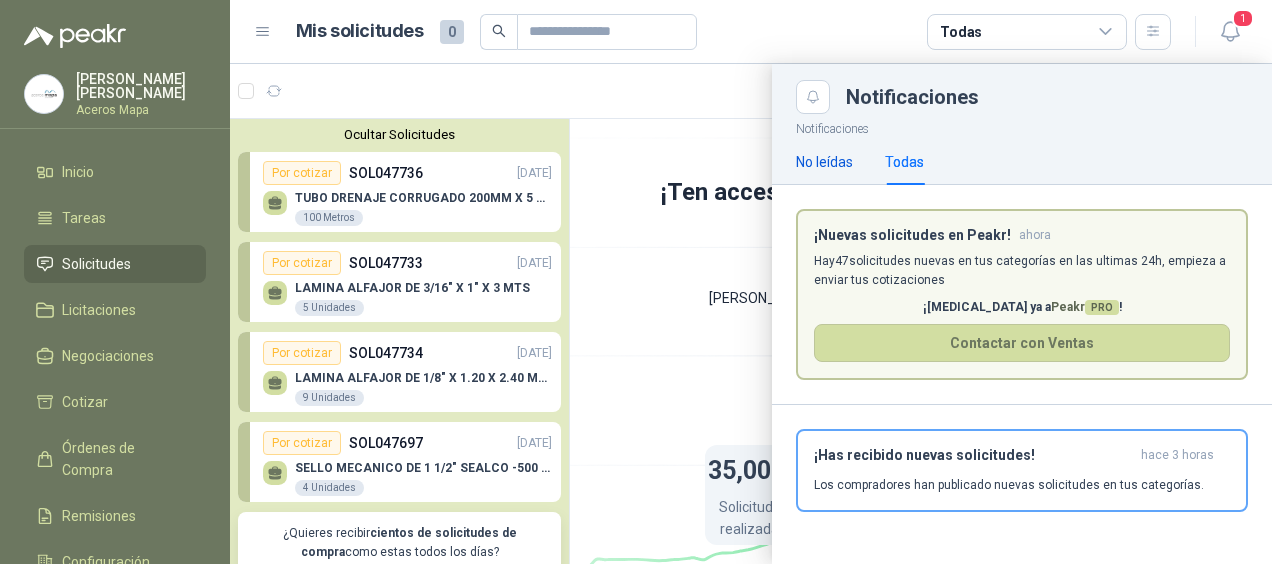click on "No leídas" at bounding box center [824, 162] 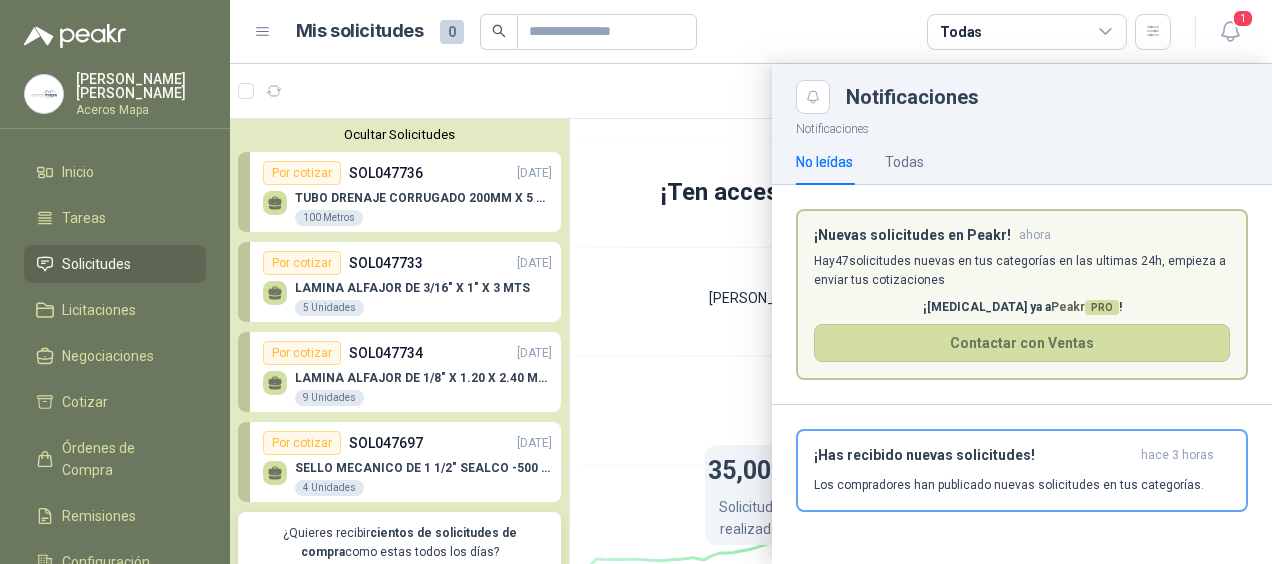 click at bounding box center [751, 314] 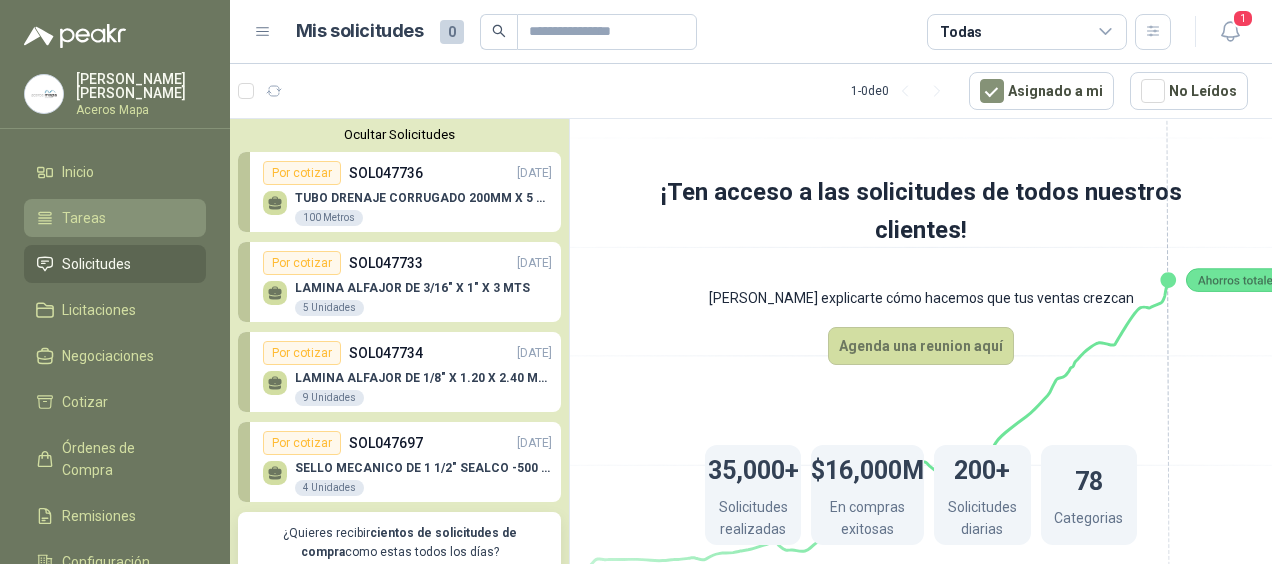 click on "Tareas" at bounding box center (84, 218) 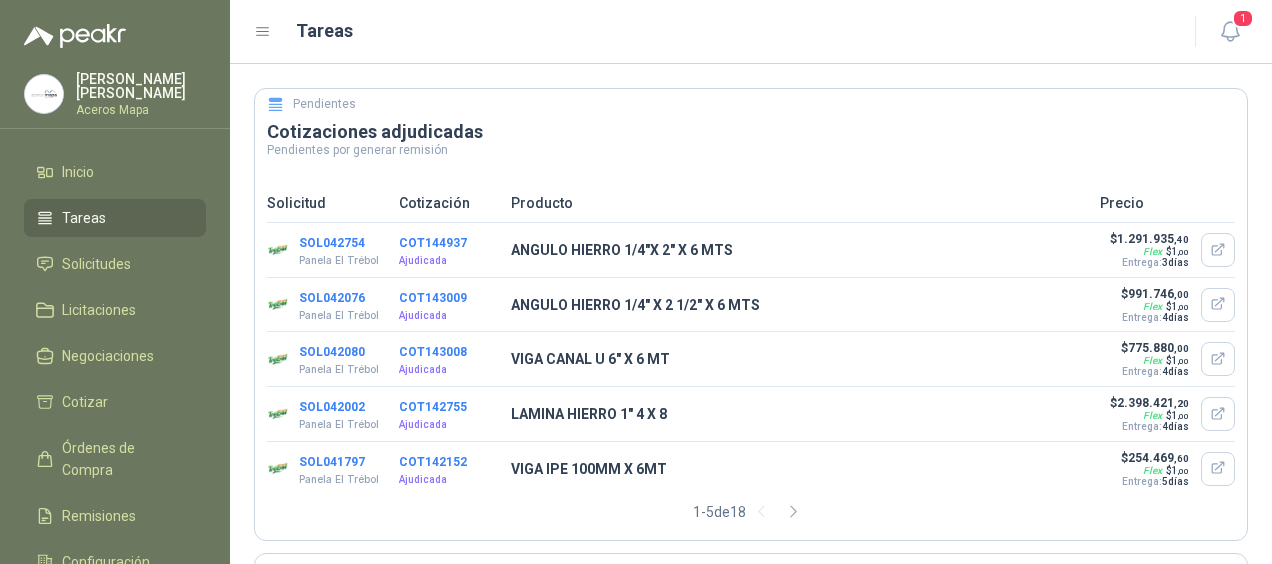 click on "COT144937" at bounding box center (433, 243) 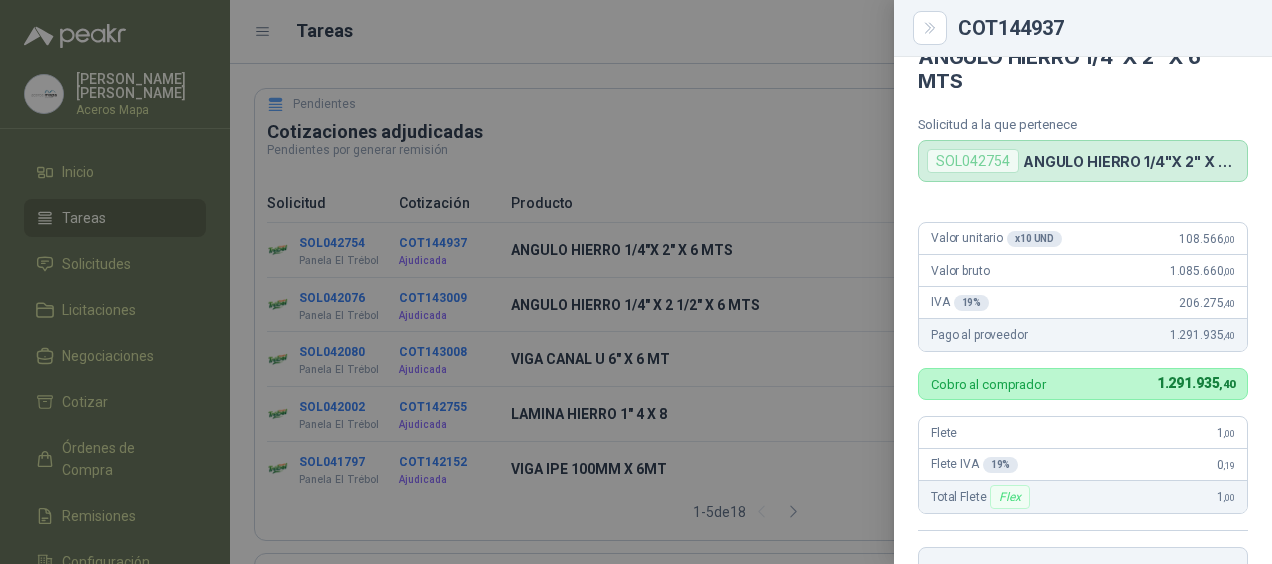 scroll, scrollTop: 34, scrollLeft: 0, axis: vertical 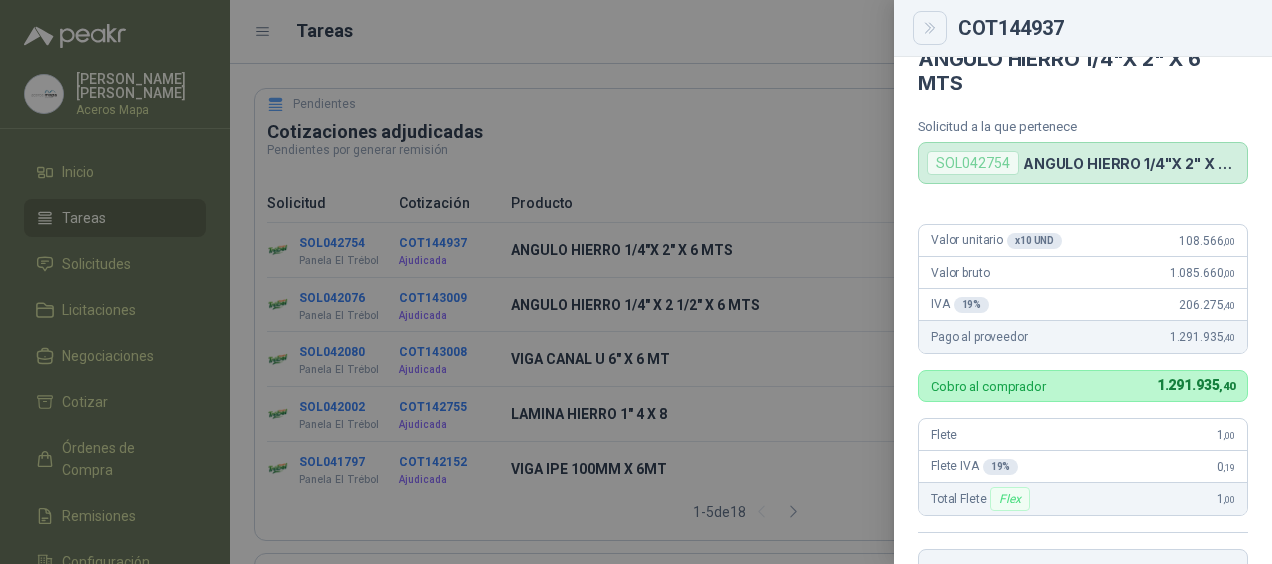 click 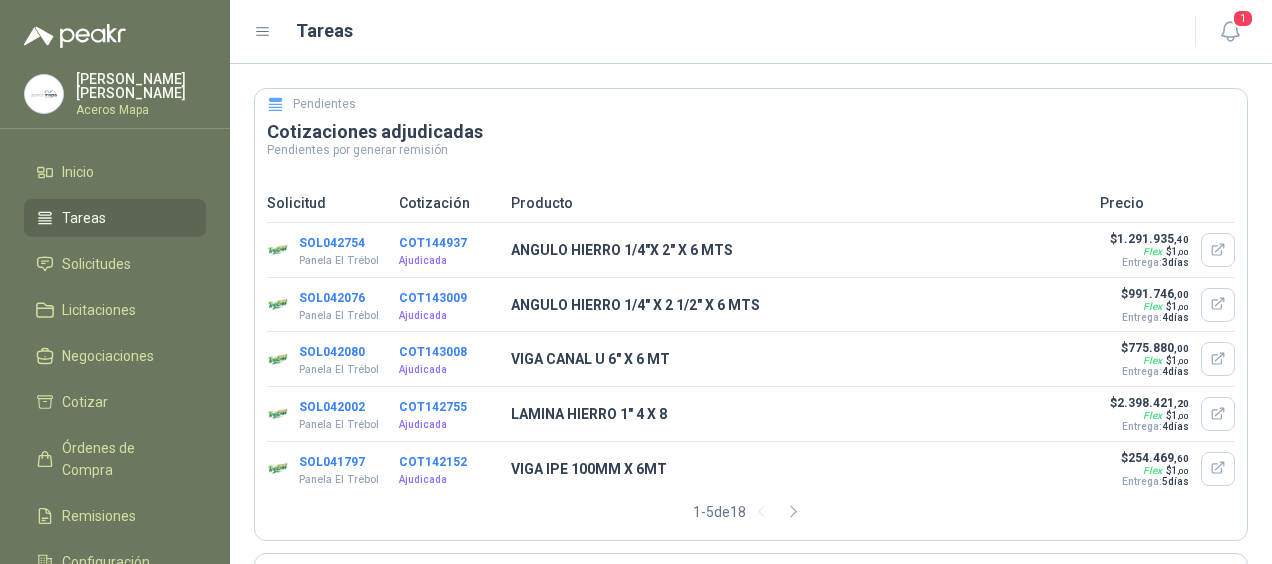 click 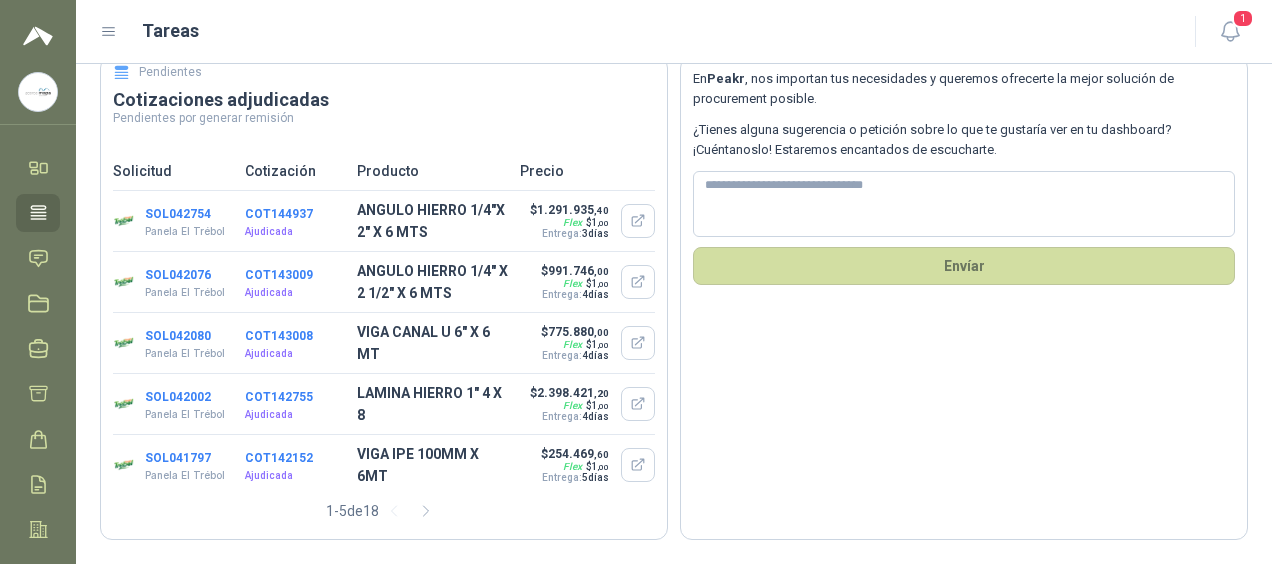 scroll, scrollTop: 62, scrollLeft: 0, axis: vertical 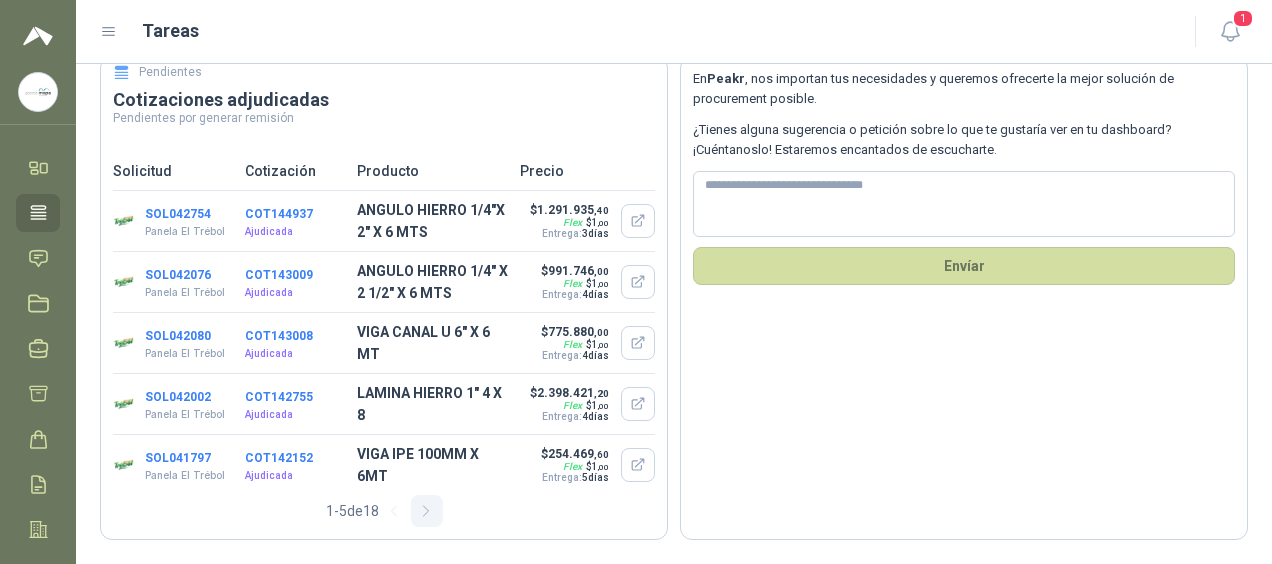 click 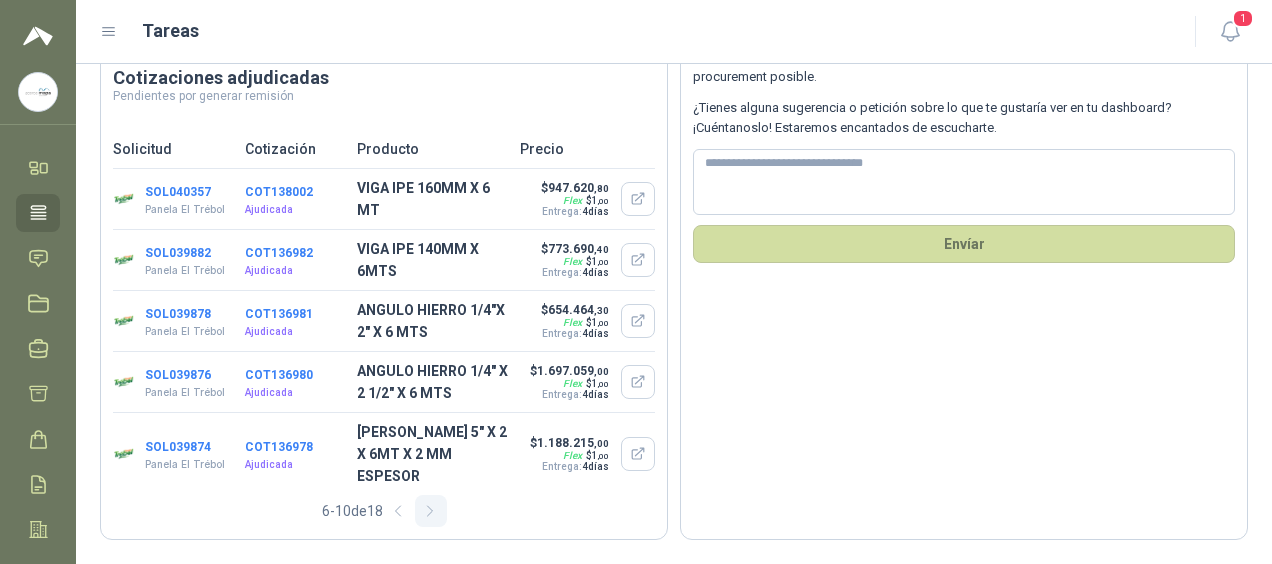 click 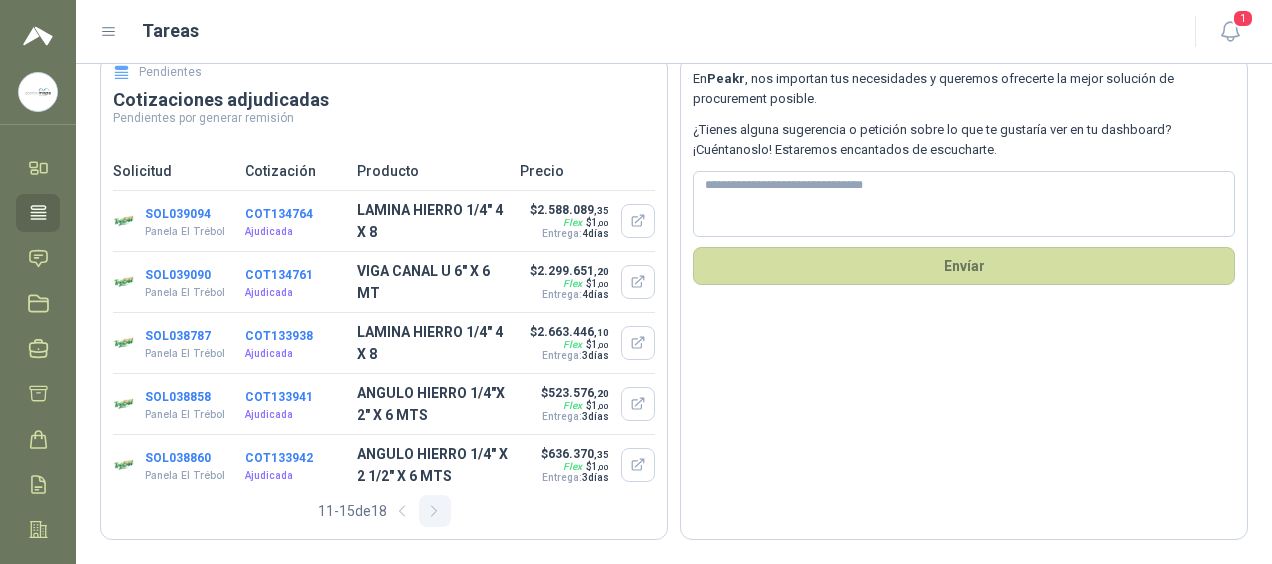 click 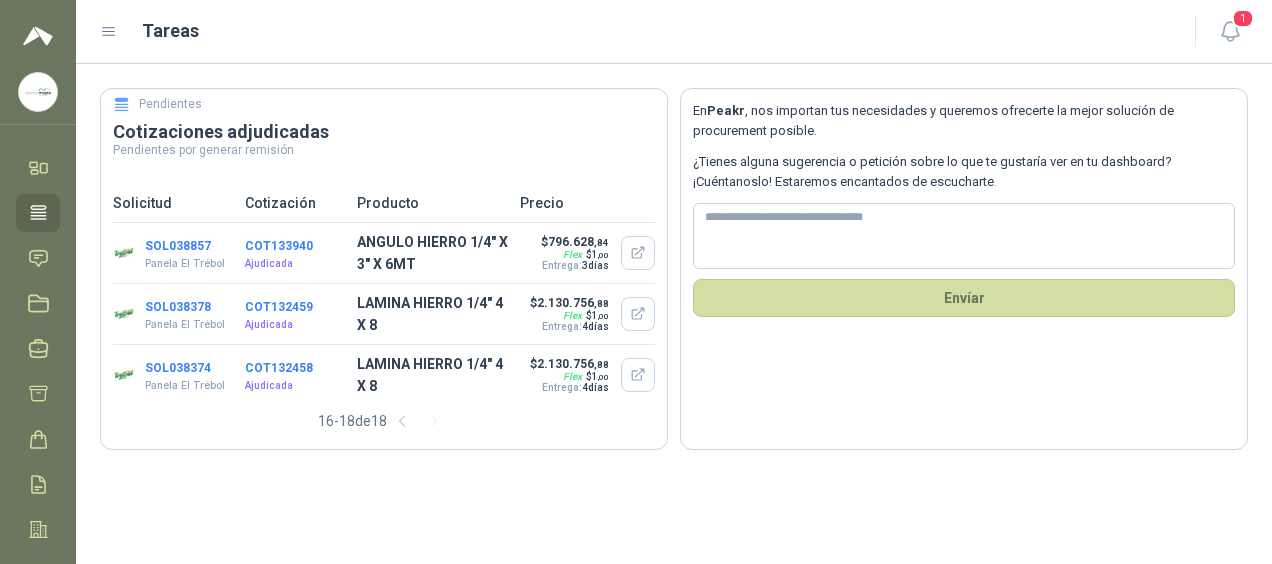 scroll, scrollTop: 0, scrollLeft: 0, axis: both 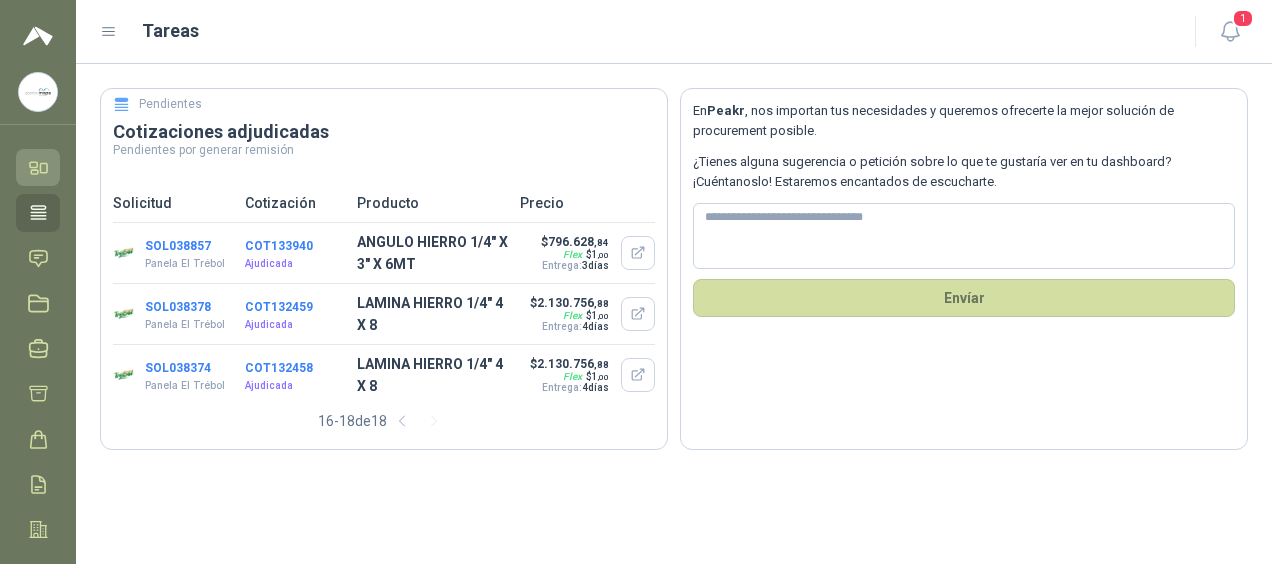 click 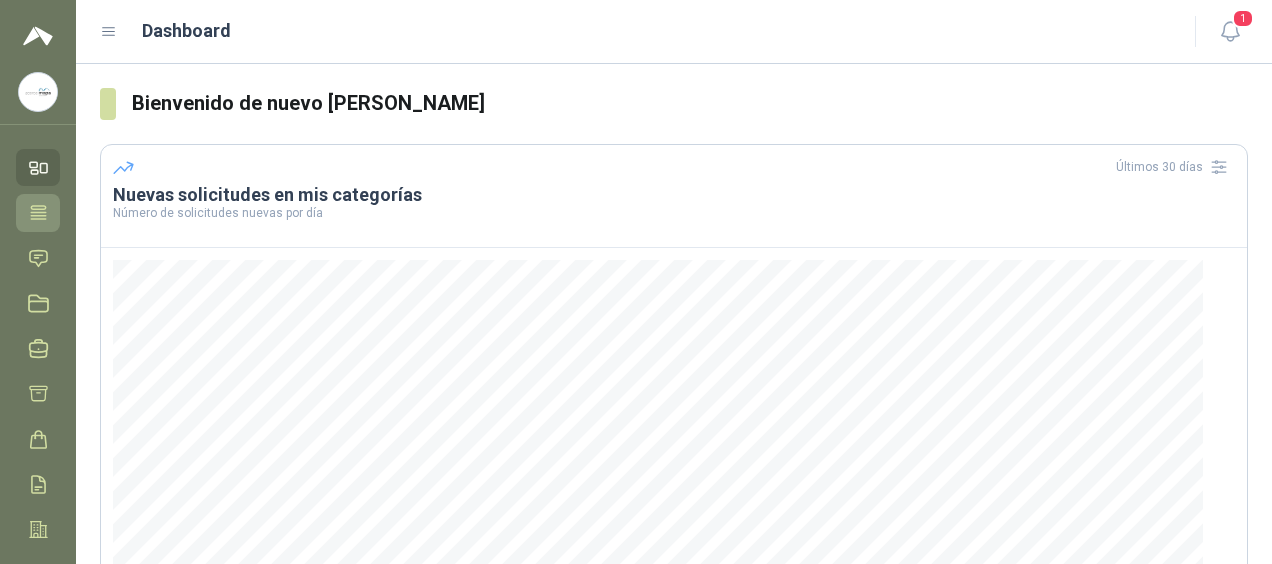 click 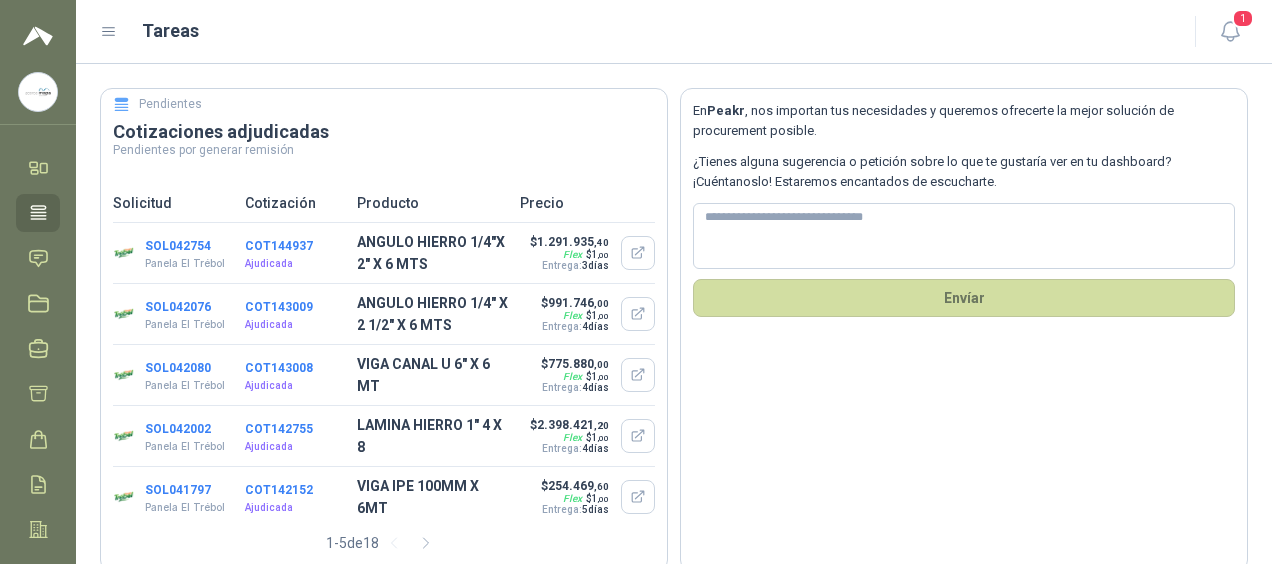 click 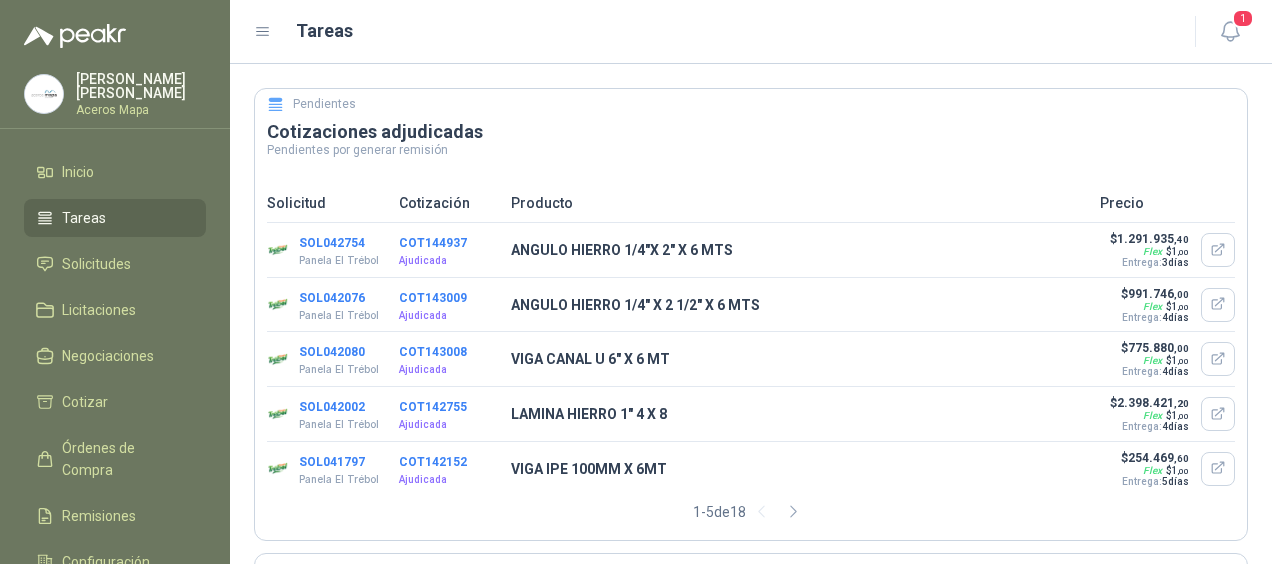 type 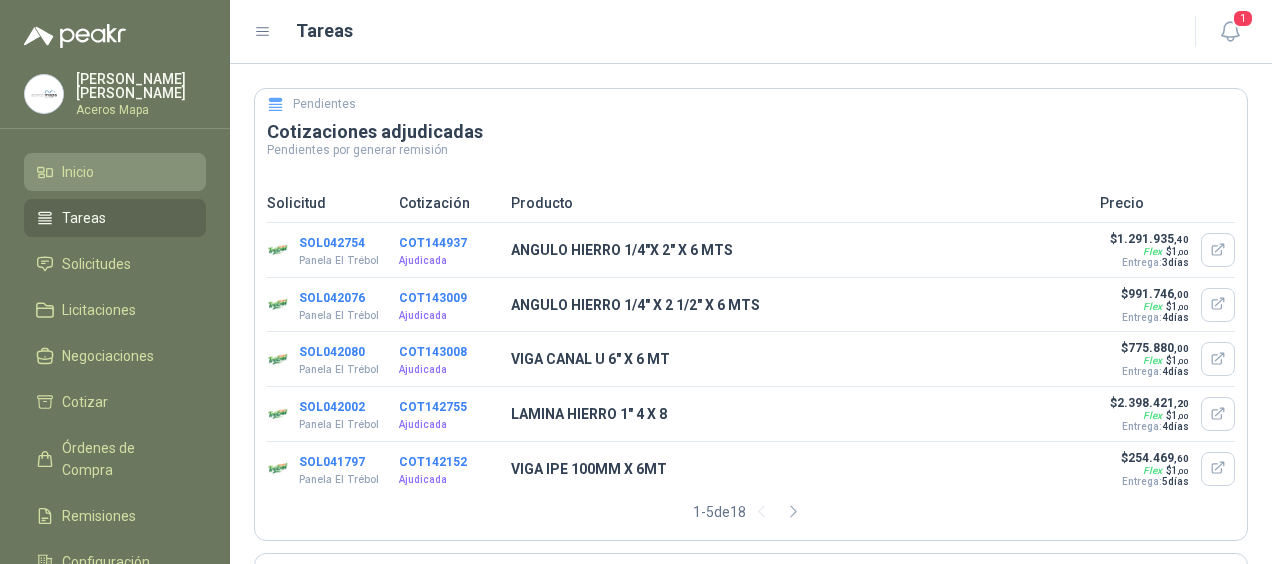 click on "Inicio" at bounding box center (115, 172) 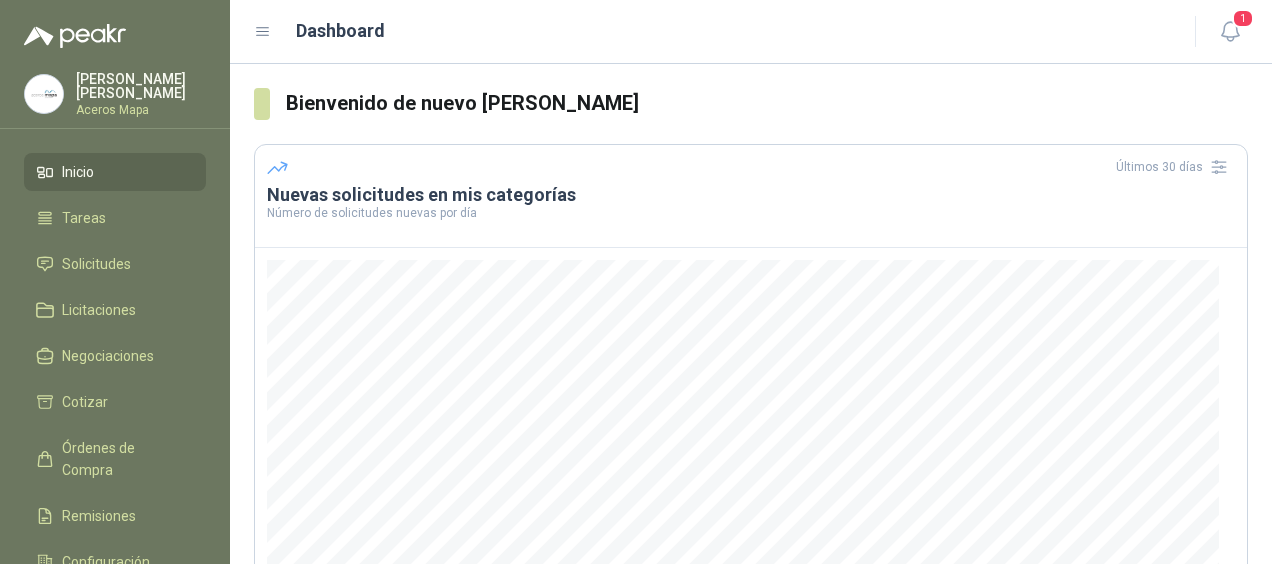 click 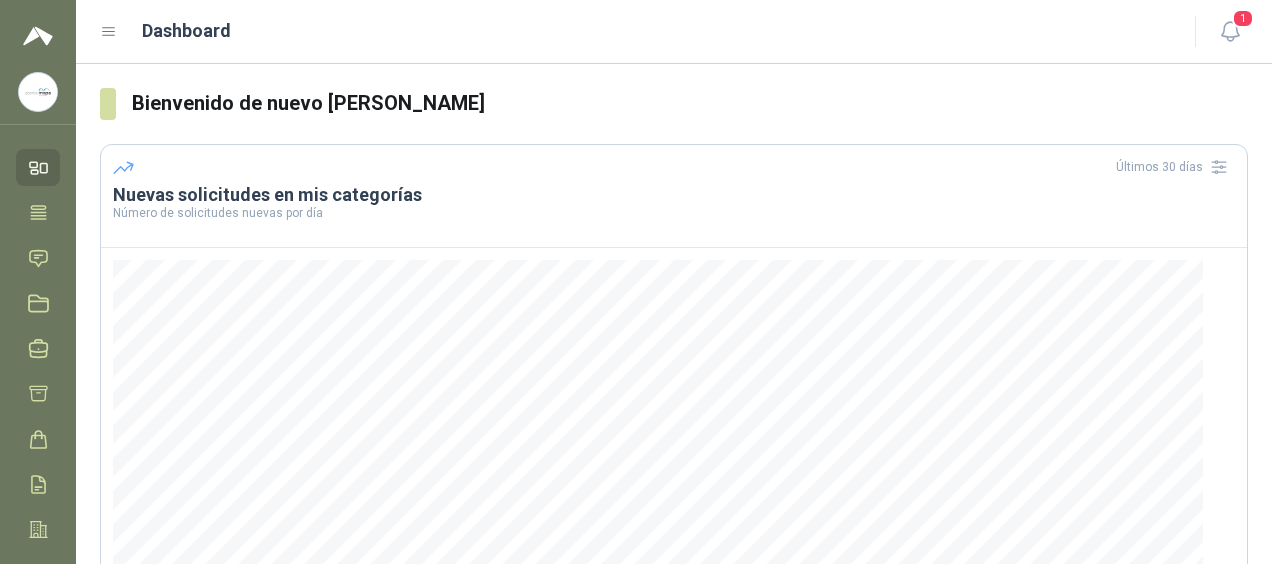 click 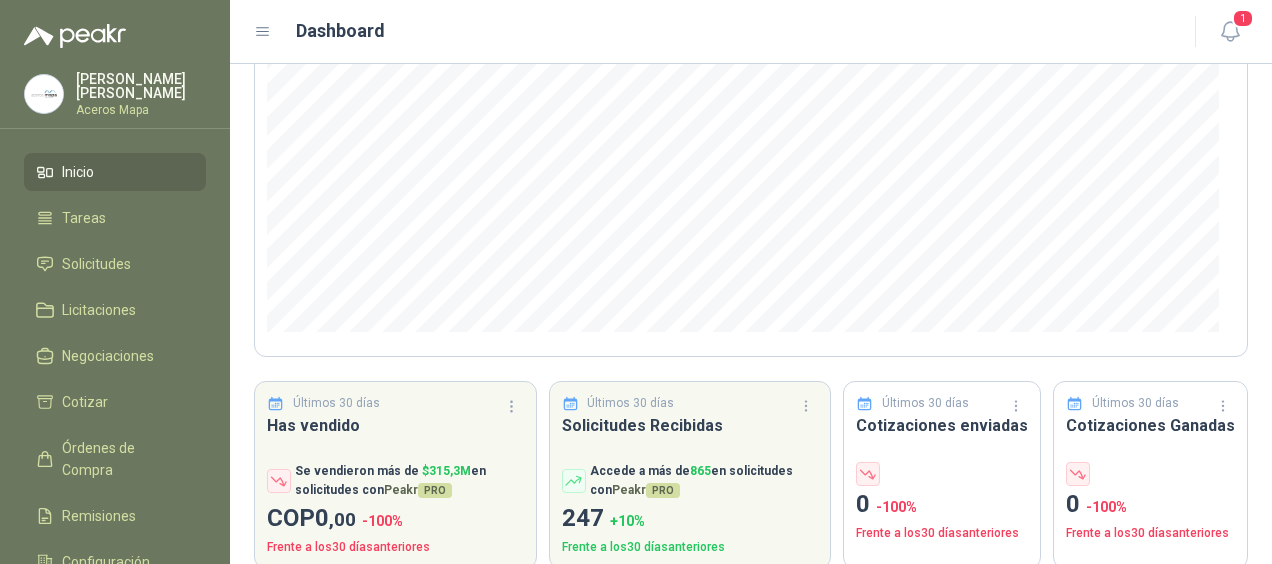 scroll, scrollTop: 336, scrollLeft: 0, axis: vertical 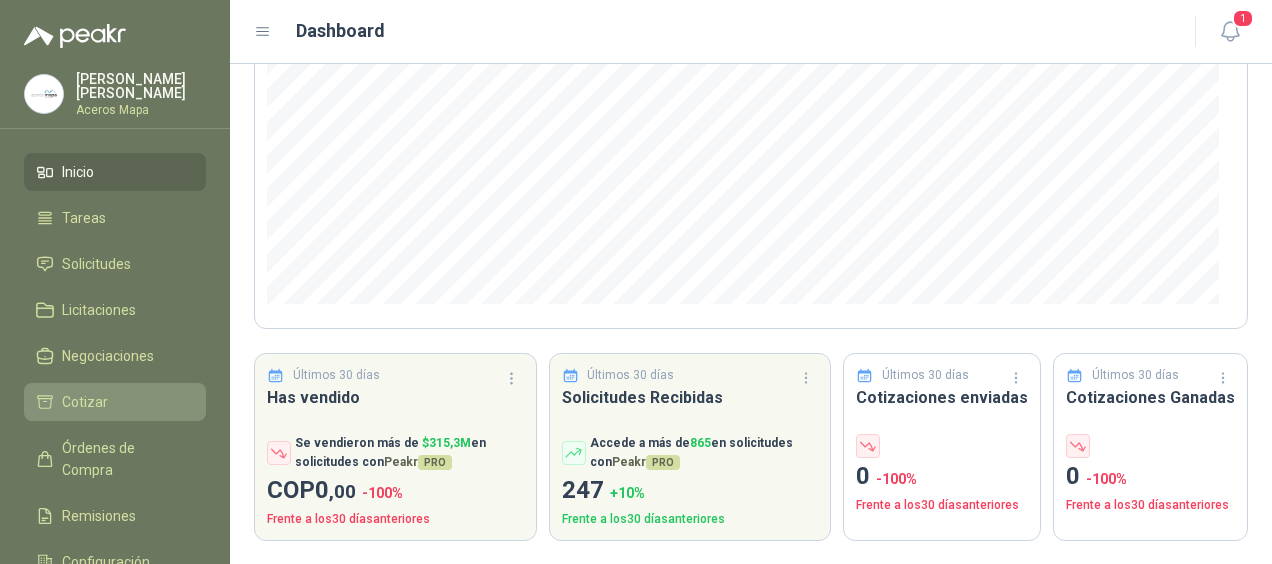 click on "Cotizar" at bounding box center (85, 402) 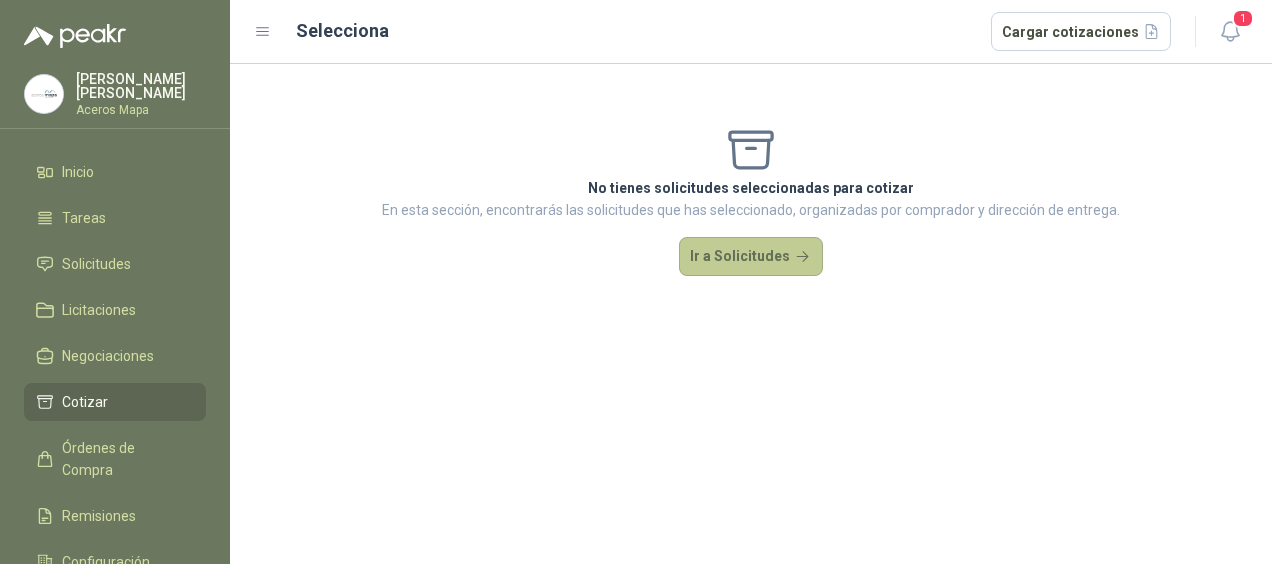 click on "Ir a Solicitudes" at bounding box center [751, 257] 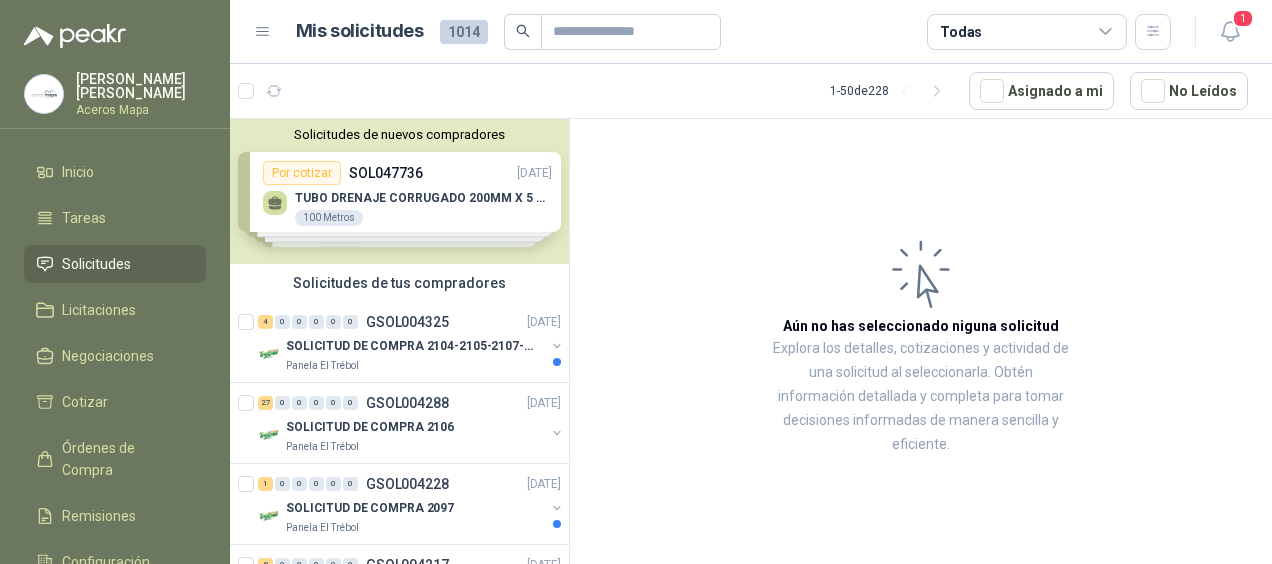 click on "Solicitudes de nuevos compradores" at bounding box center [399, 134] 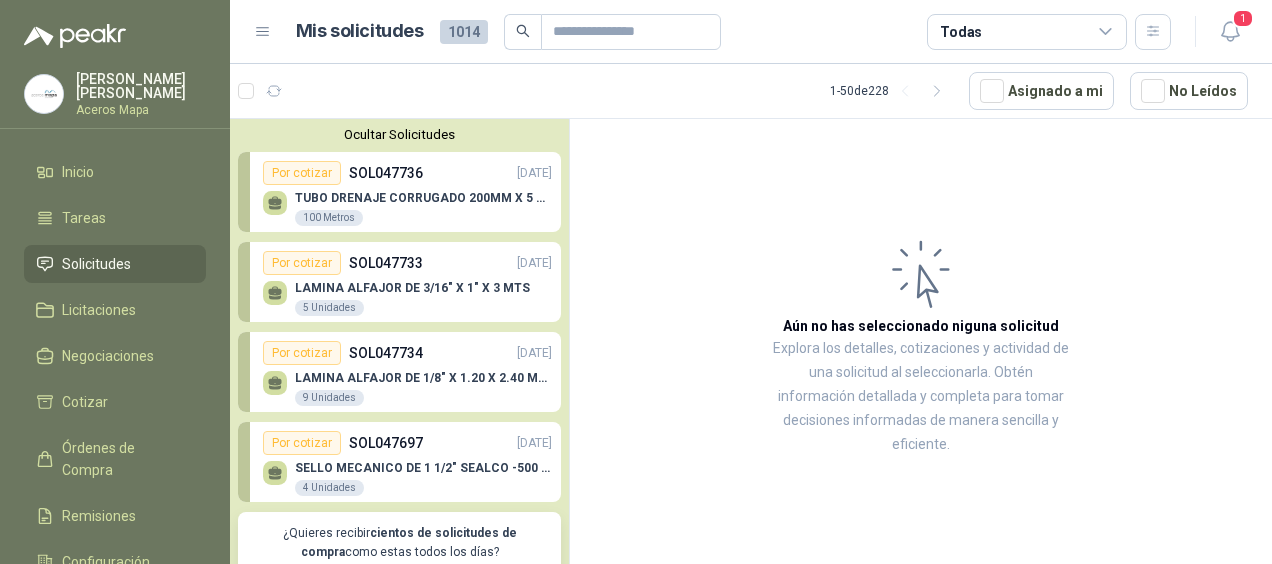 click 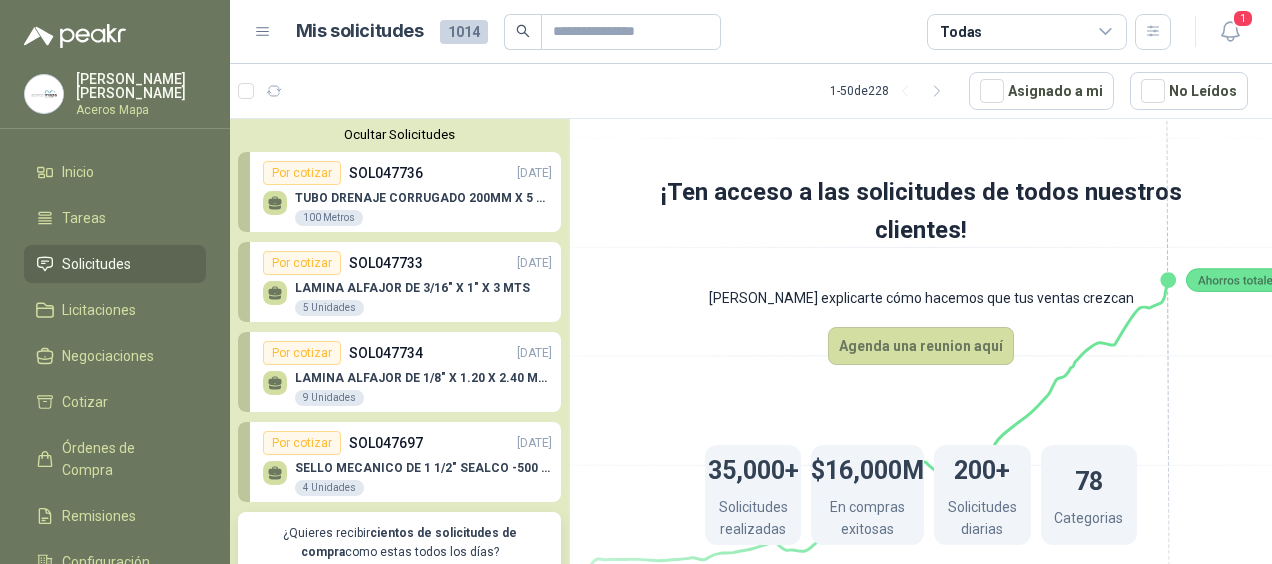 click 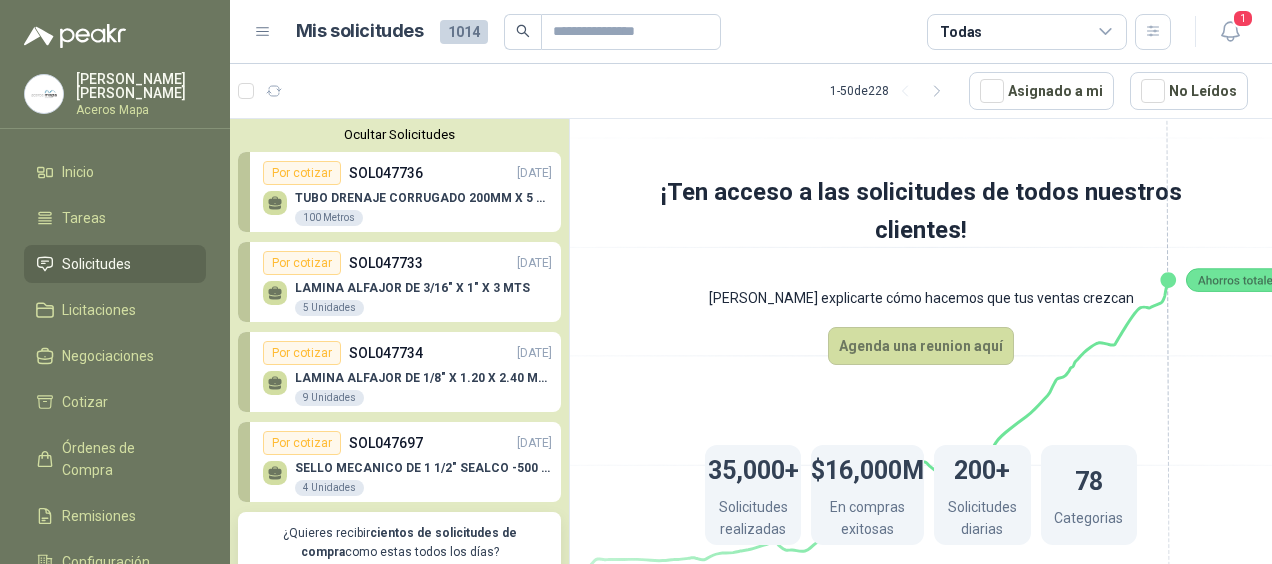 click on "SOL047736" at bounding box center (386, 173) 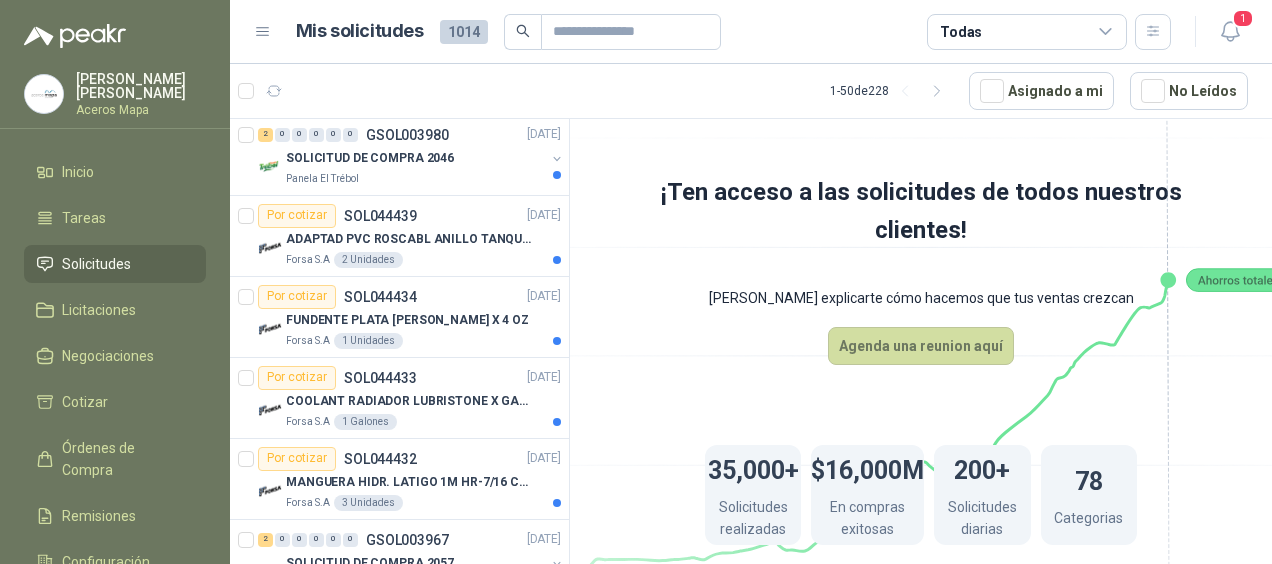 scroll, scrollTop: 2820, scrollLeft: 0, axis: vertical 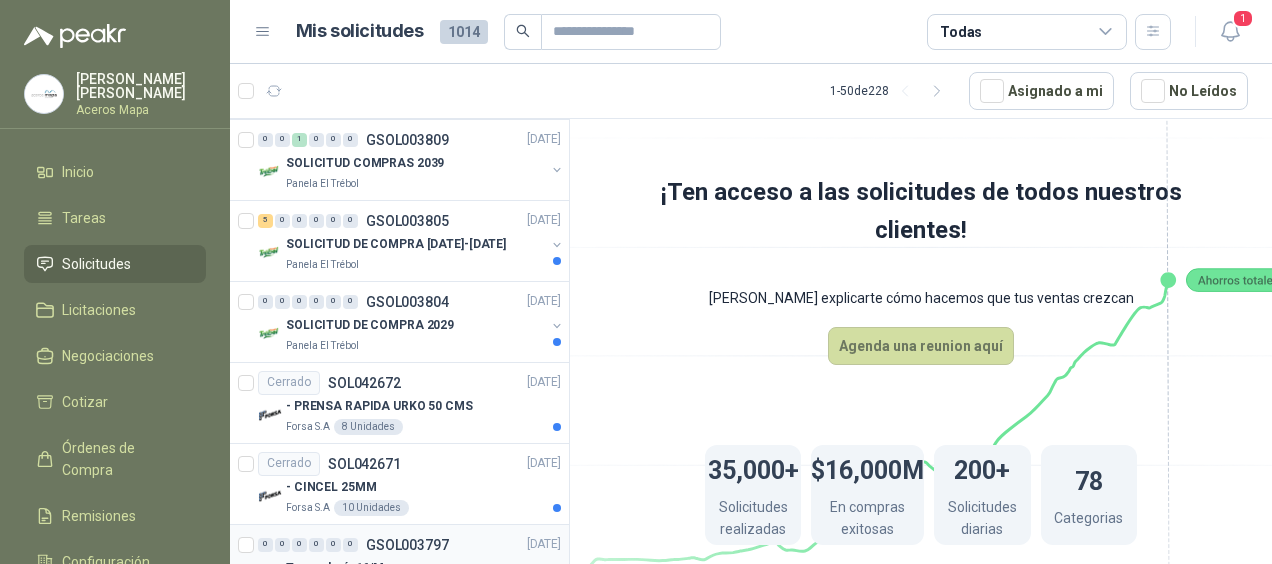 click on "0   0   0   0   0   0   GSOL003797 [DATE]   Troquelería 16/Mayo Forsa S.A" at bounding box center [399, 565] 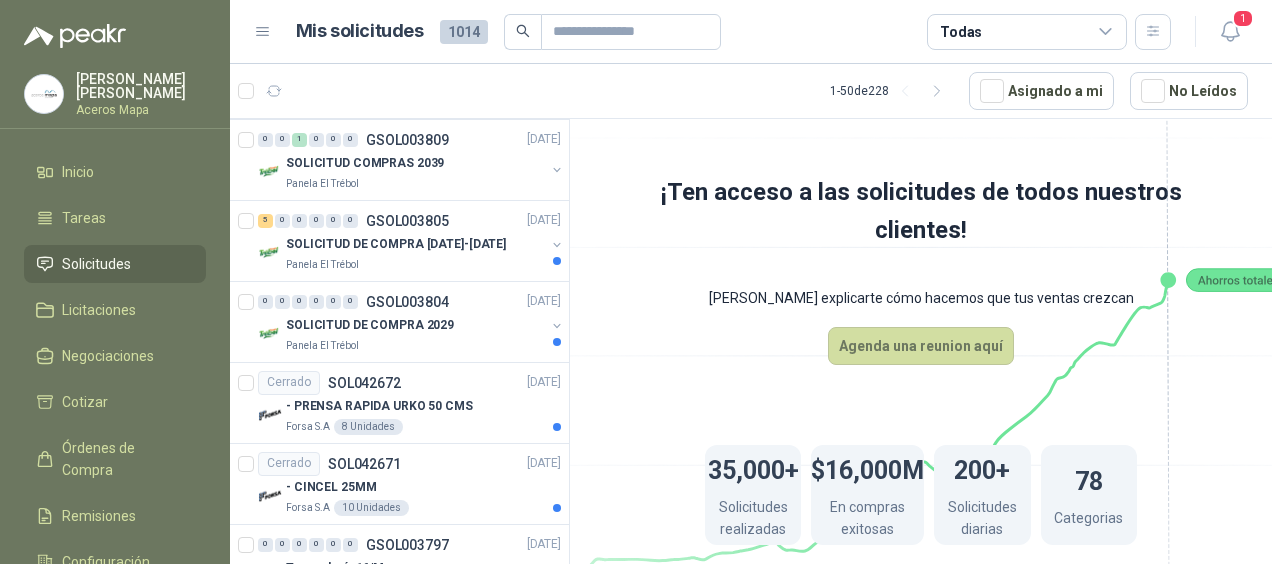 scroll, scrollTop: 4154, scrollLeft: 0, axis: vertical 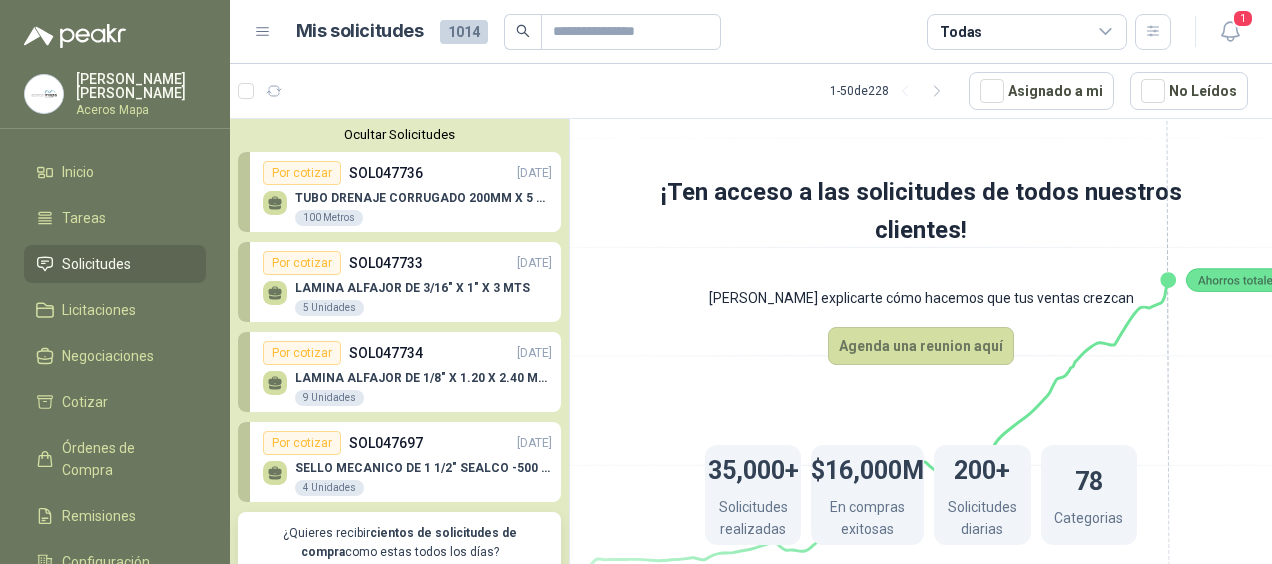 click 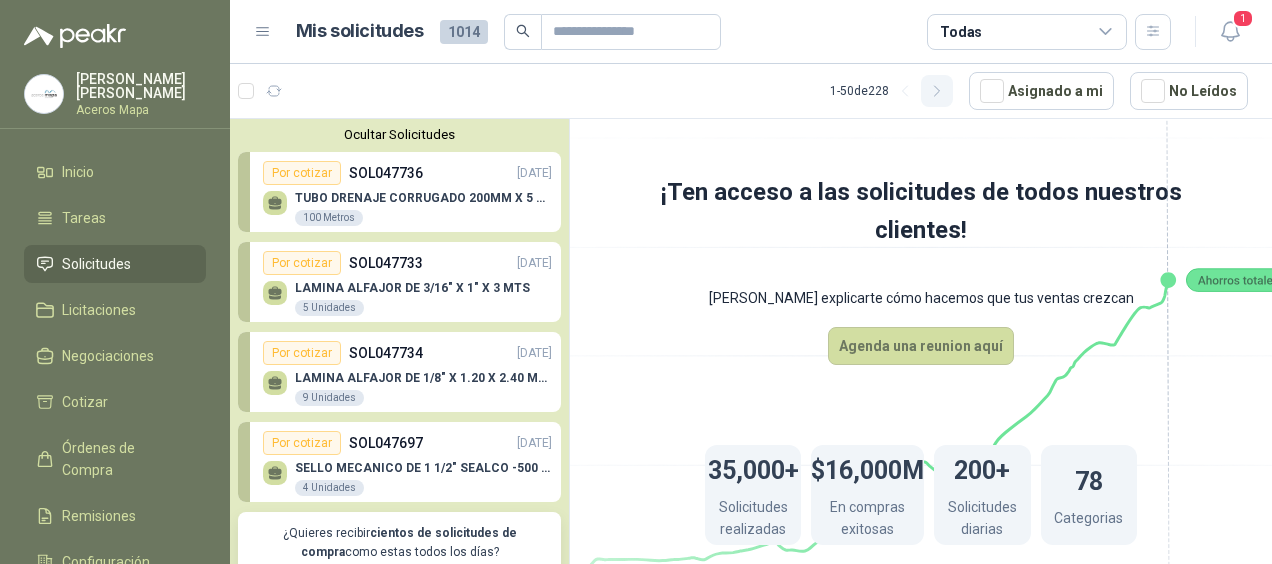 click at bounding box center [937, 91] 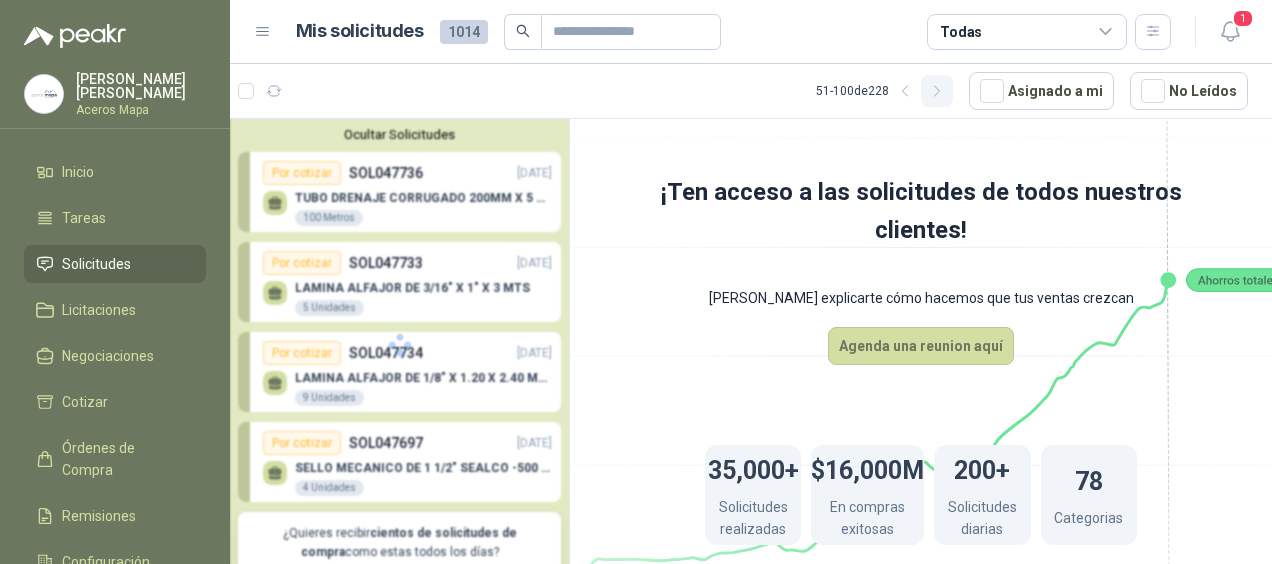 click at bounding box center [937, 91] 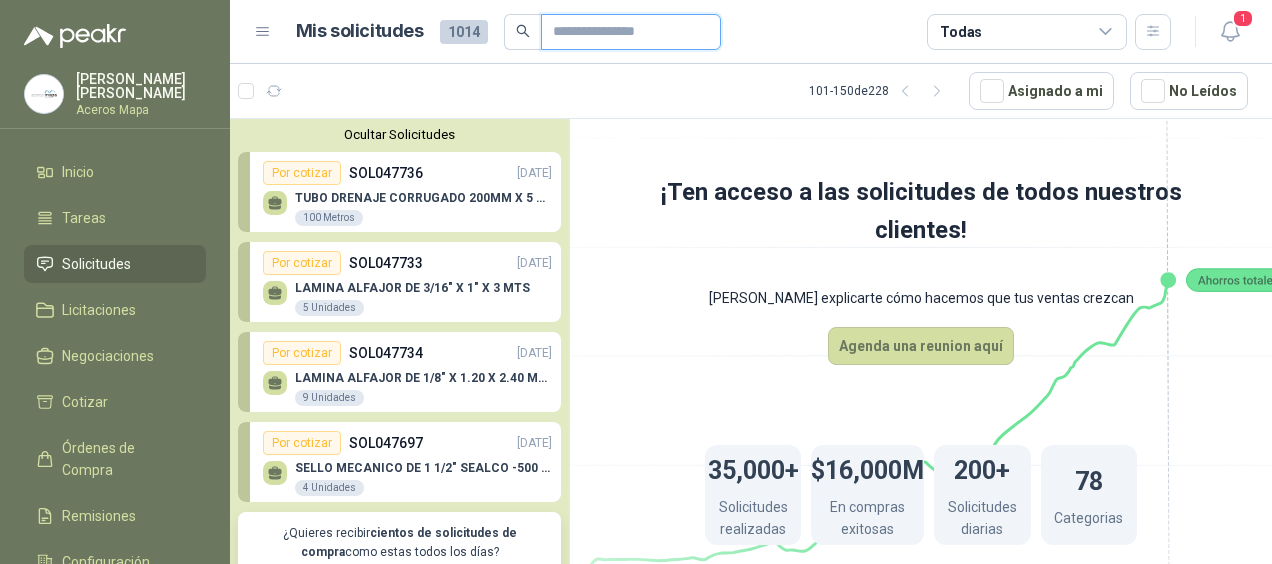 click at bounding box center (623, 32) 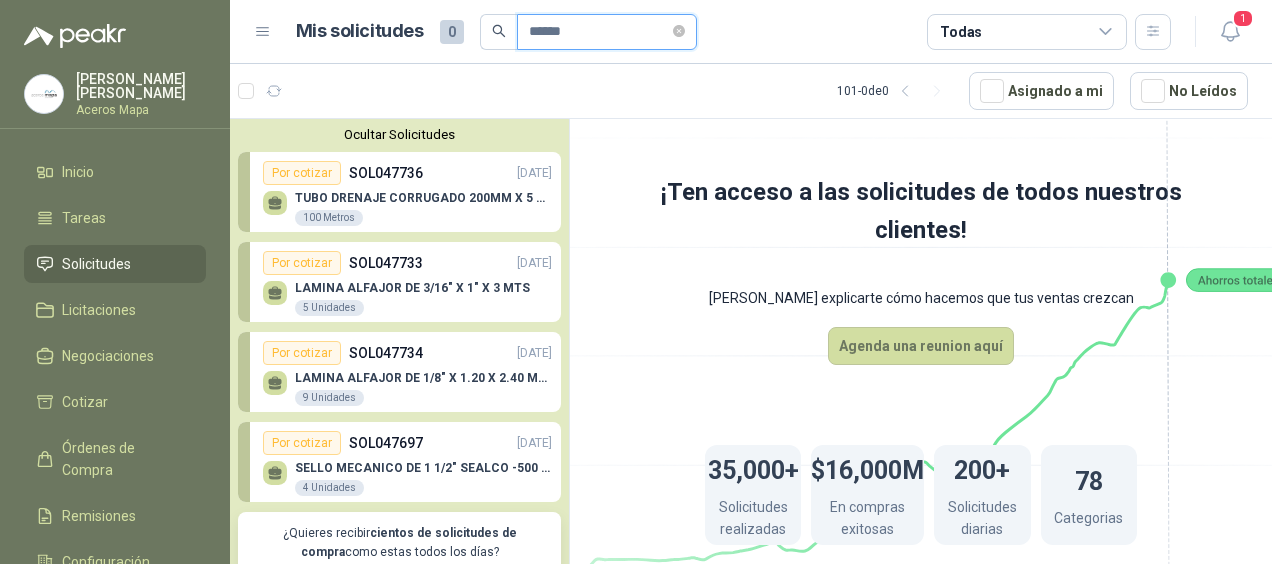 type on "******" 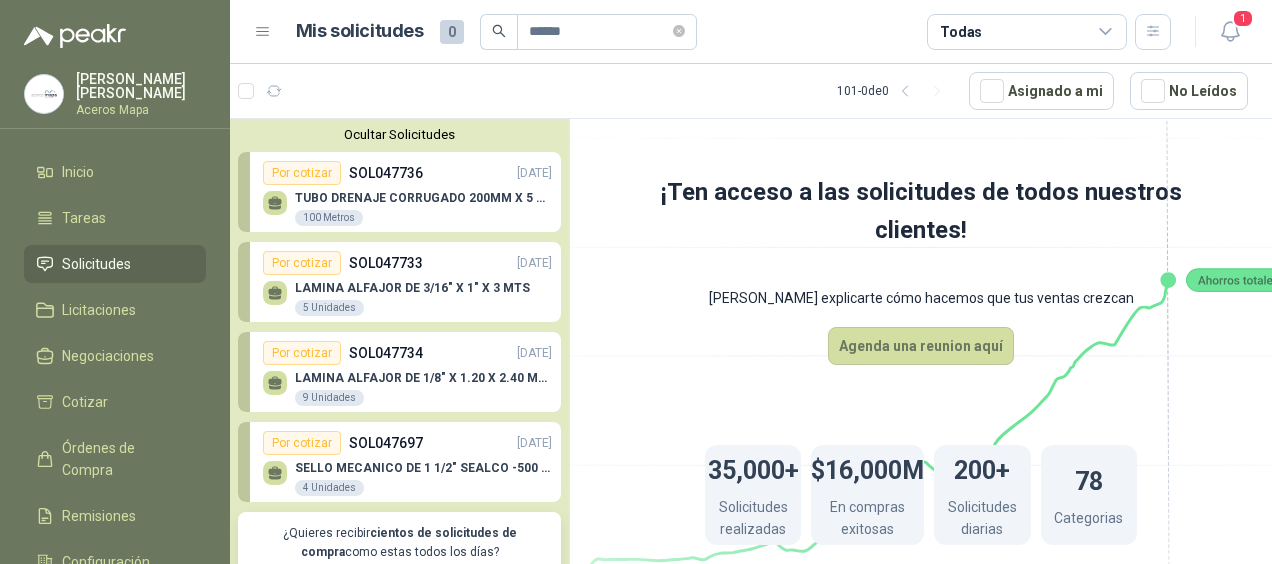 click 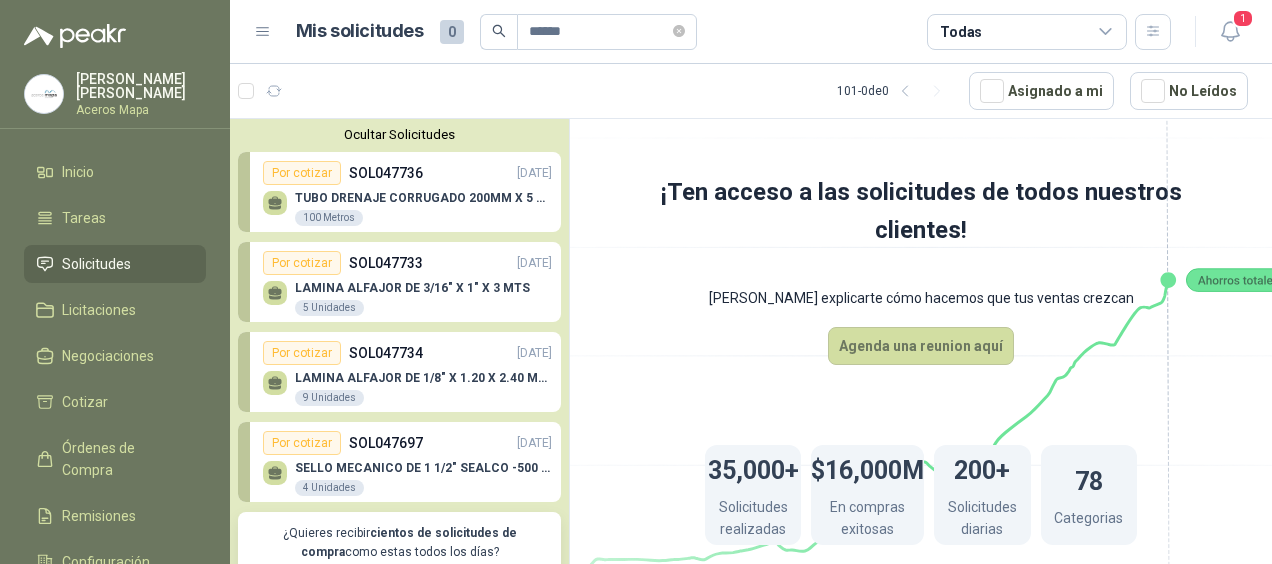 click 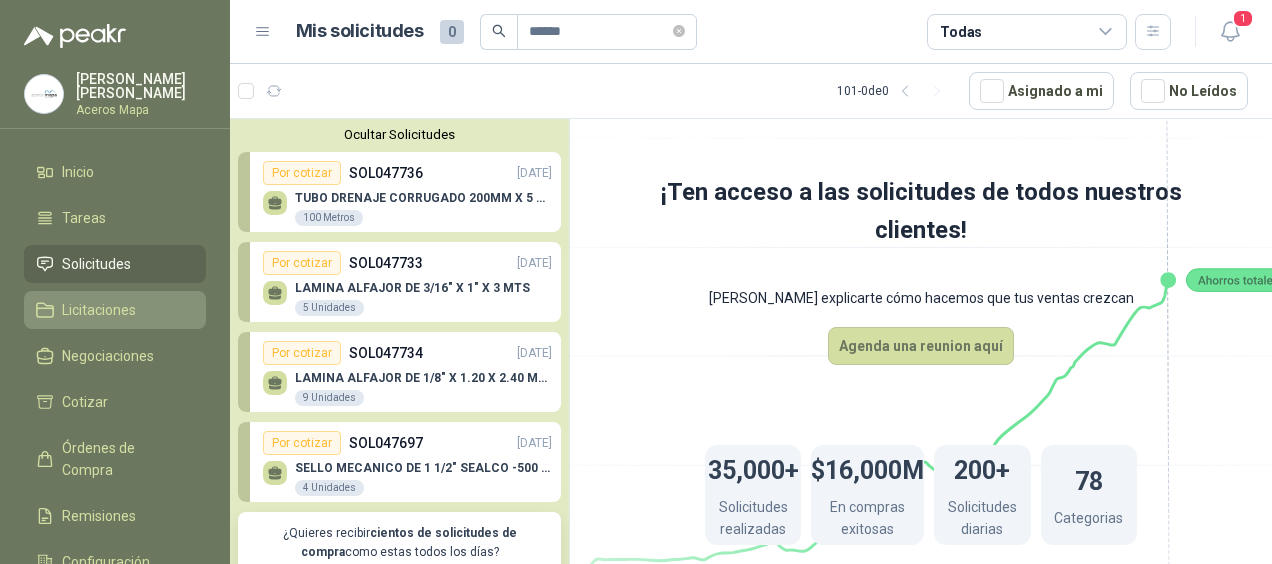 click on "Licitaciones" at bounding box center (99, 310) 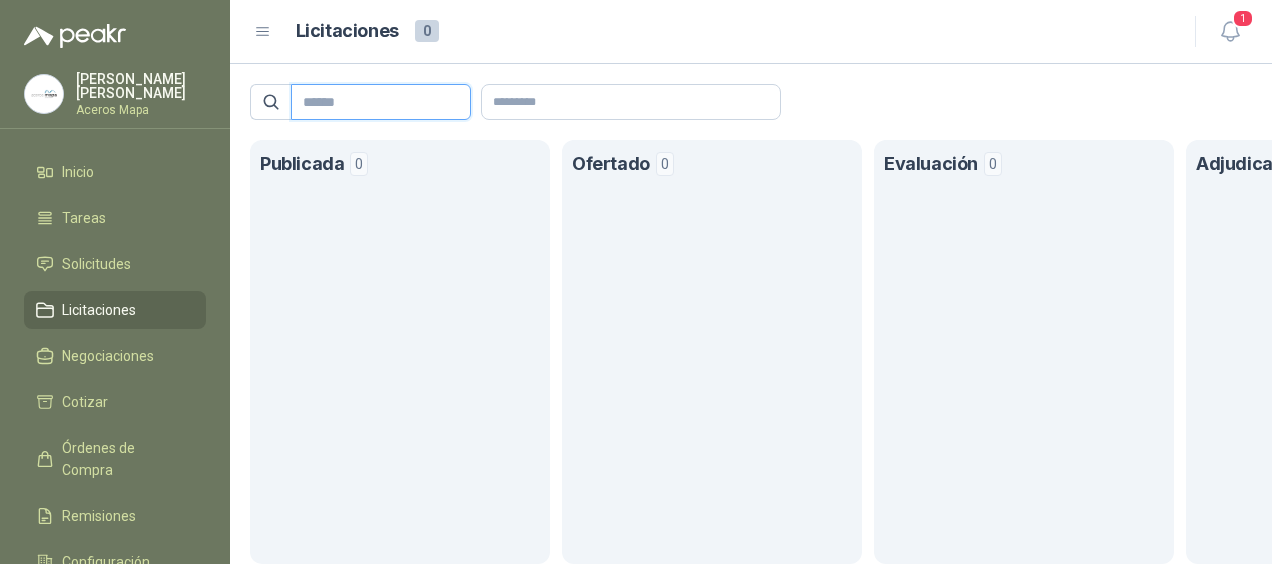 click at bounding box center (373, 102) 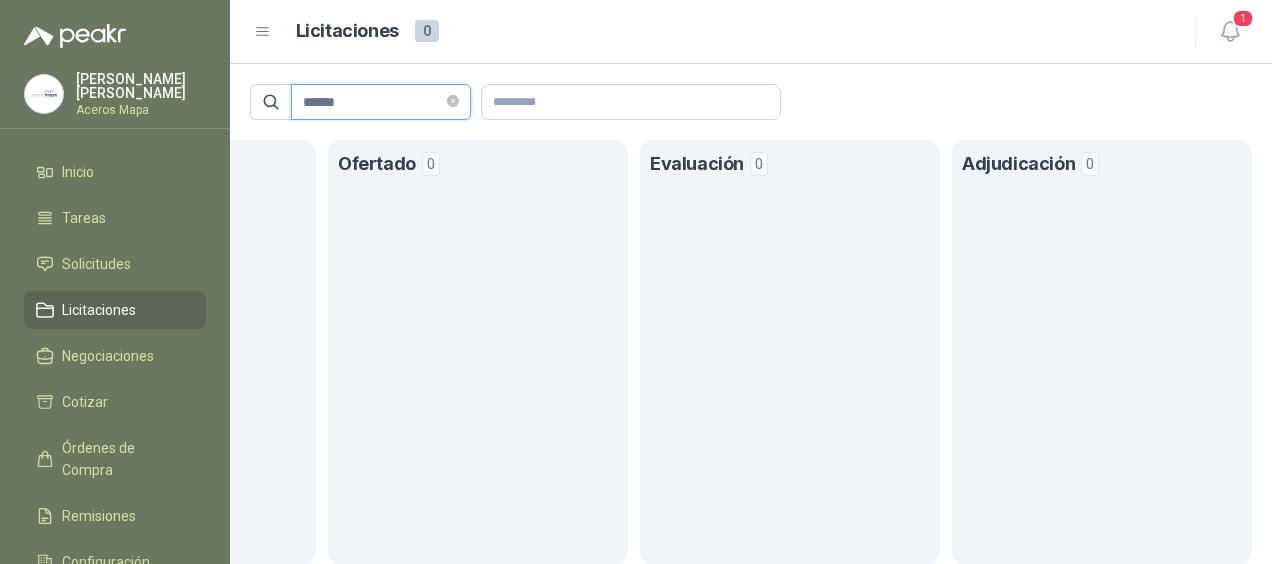 scroll, scrollTop: 0, scrollLeft: 0, axis: both 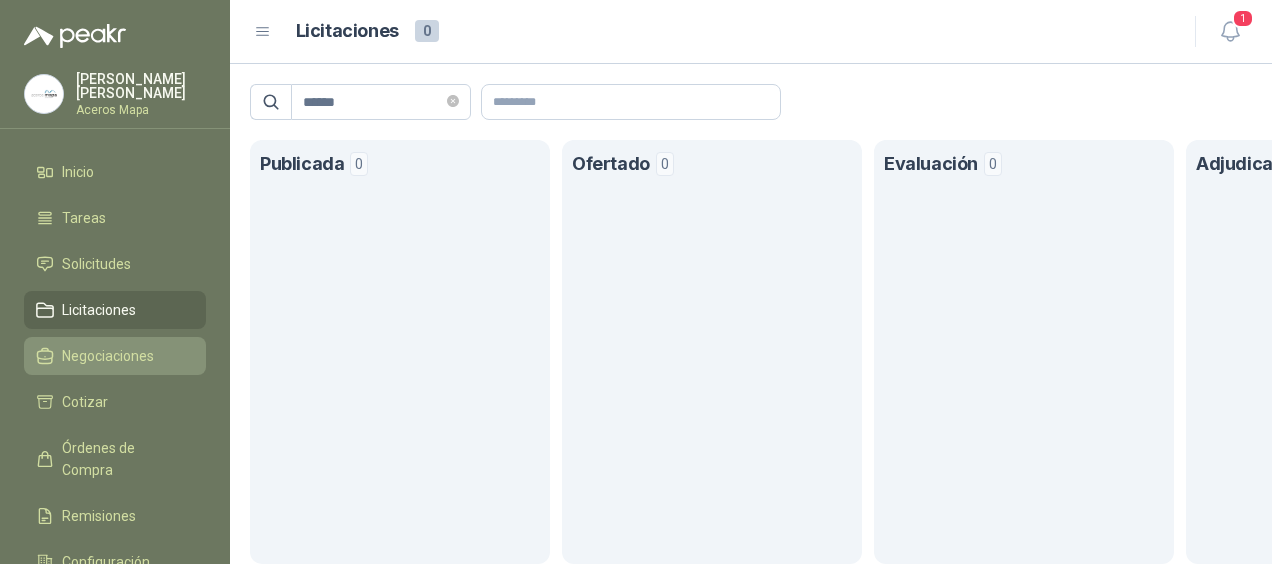 click on "Negociaciones" at bounding box center [108, 356] 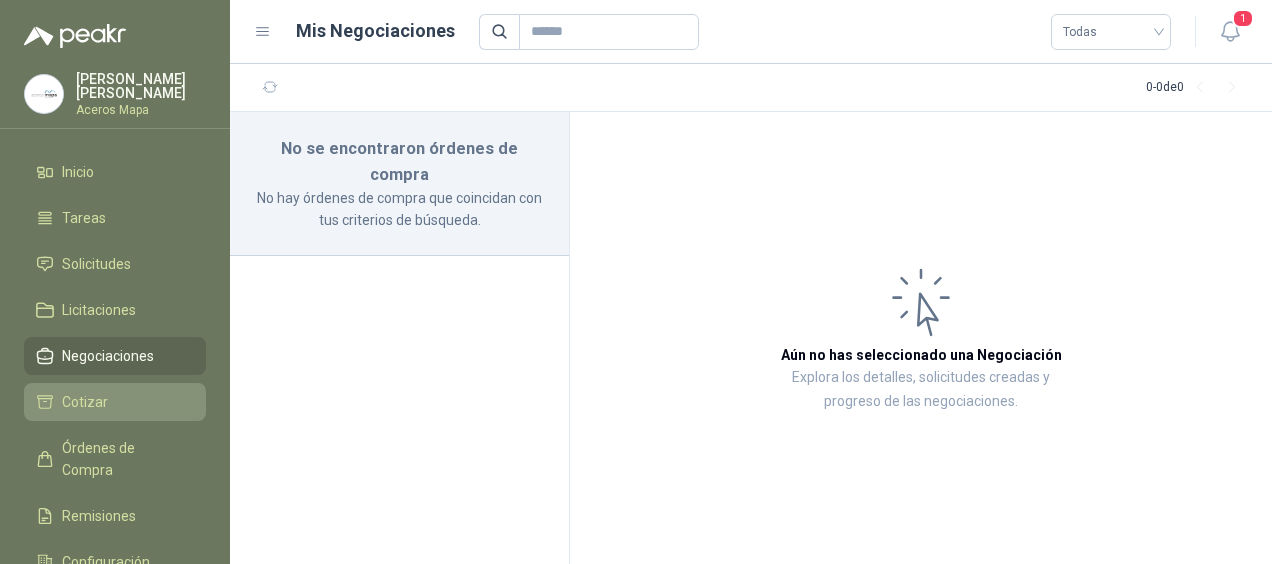 click on "Cotizar" at bounding box center (115, 402) 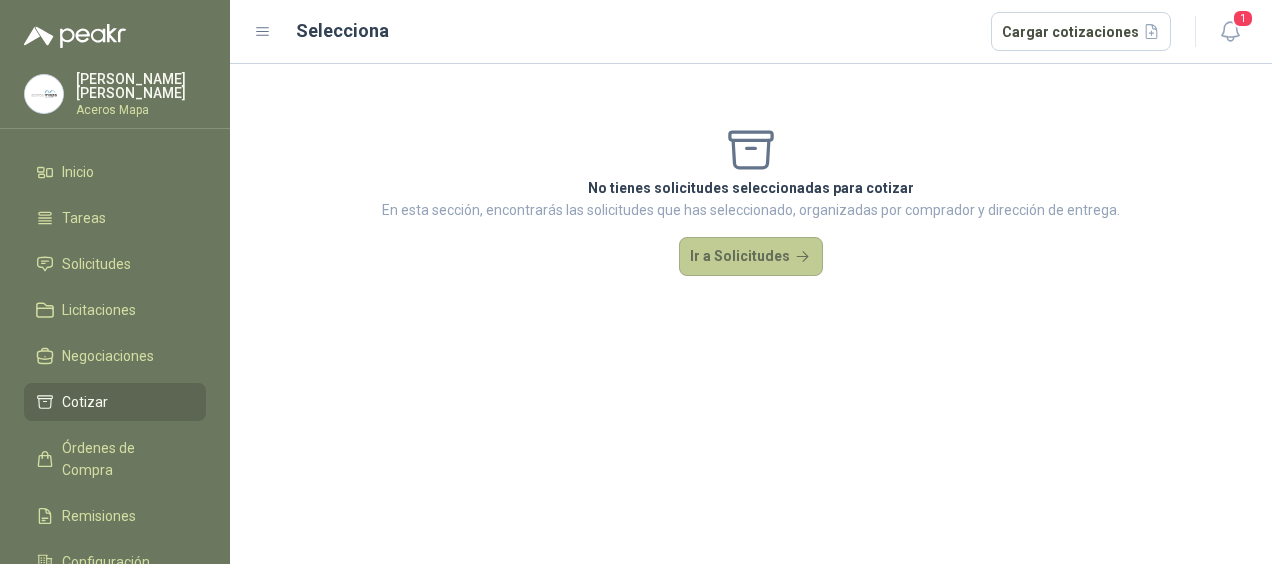 click on "Ir a Solicitudes" at bounding box center (751, 257) 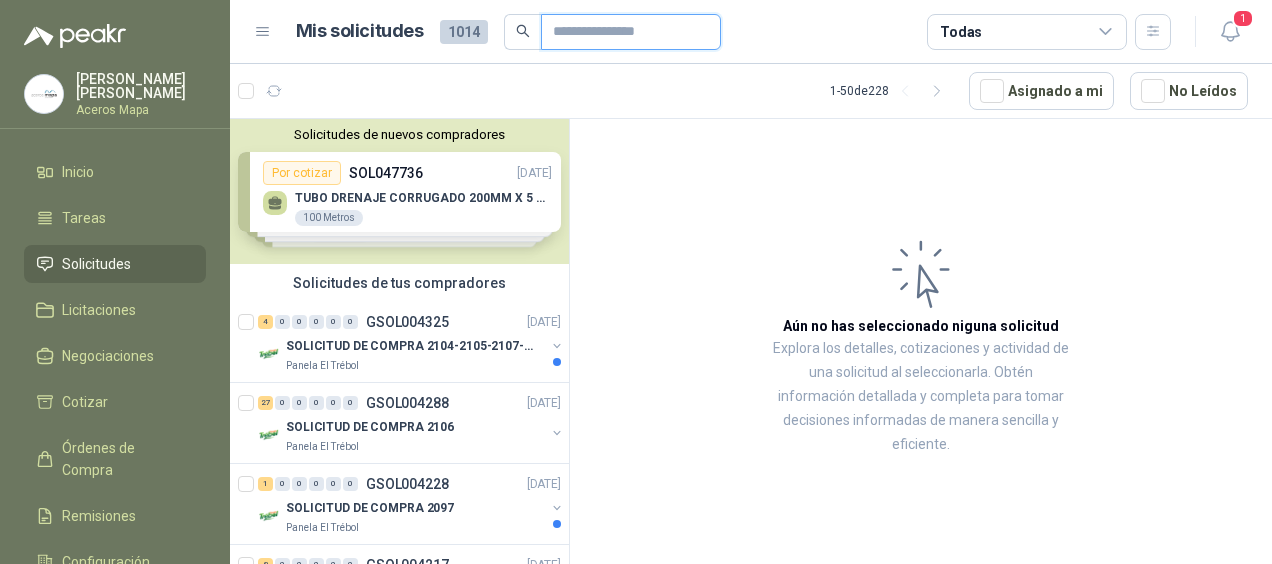 click at bounding box center (623, 32) 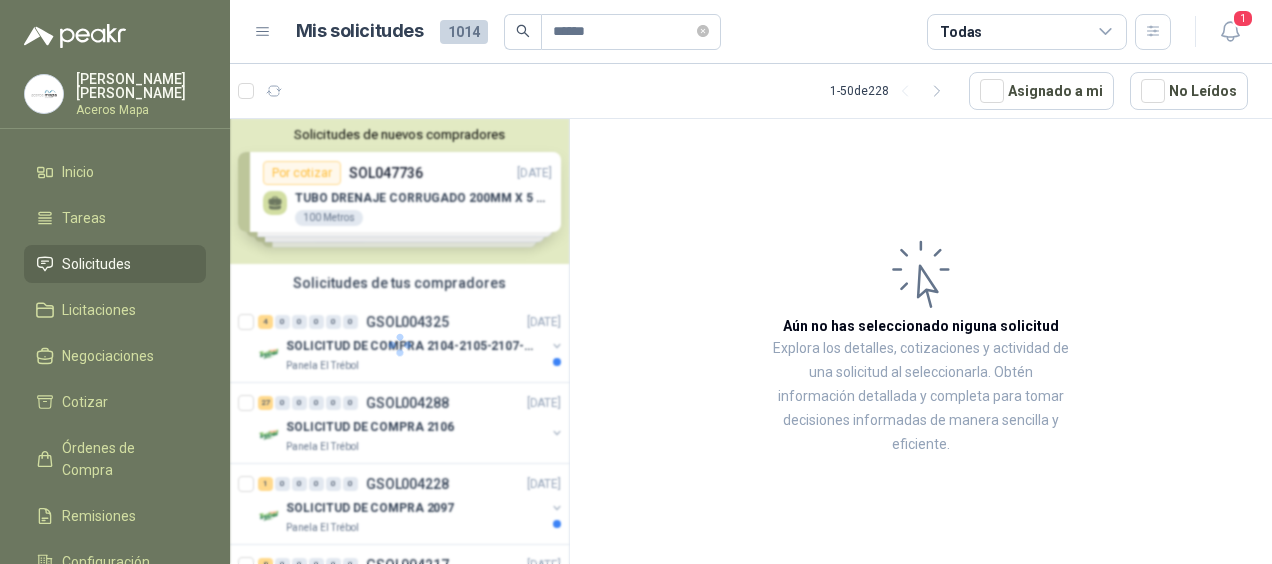 click 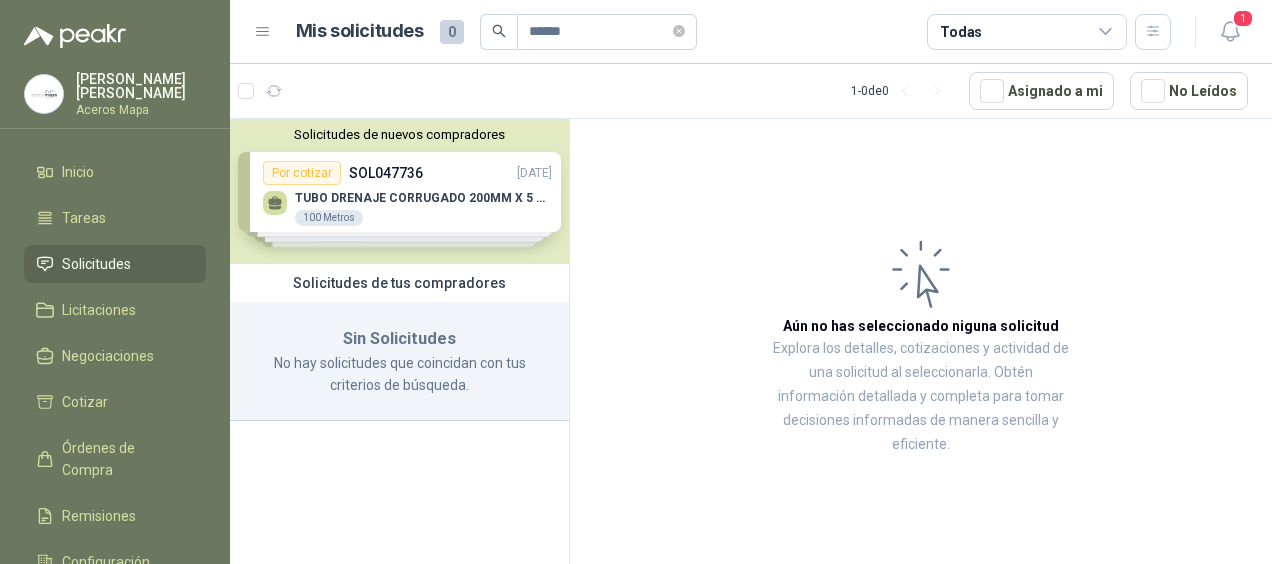 click on "Solicitudes de nuevos compradores Por cotizar SOL047736 [DATE]   TUBO DRENAJE CORRUGADO 200MM X 5 M CARRETERA 100   Metros Por cotizar SOL047733 [DATE]   LAMINA ALFAJOR DE 3/16" X 1" X 3 MTS 5   Unidades Por cotizar SOL047734 [DATE]   LAMINA ALFAJOR DE 1/8" X 1.20 X 2.40 MTS 9   Unidades Por cotizar SOL047697 [DATE]   SELLO MECANICO DE 1 1/2"  SEALCO -500 SIC/SIC/VITON MONORESORTE 4   Unidades ¿Quieres recibir  cientos de solicitudes de compra  como estas todos los días? Agenda una reunión" at bounding box center [399, 191] 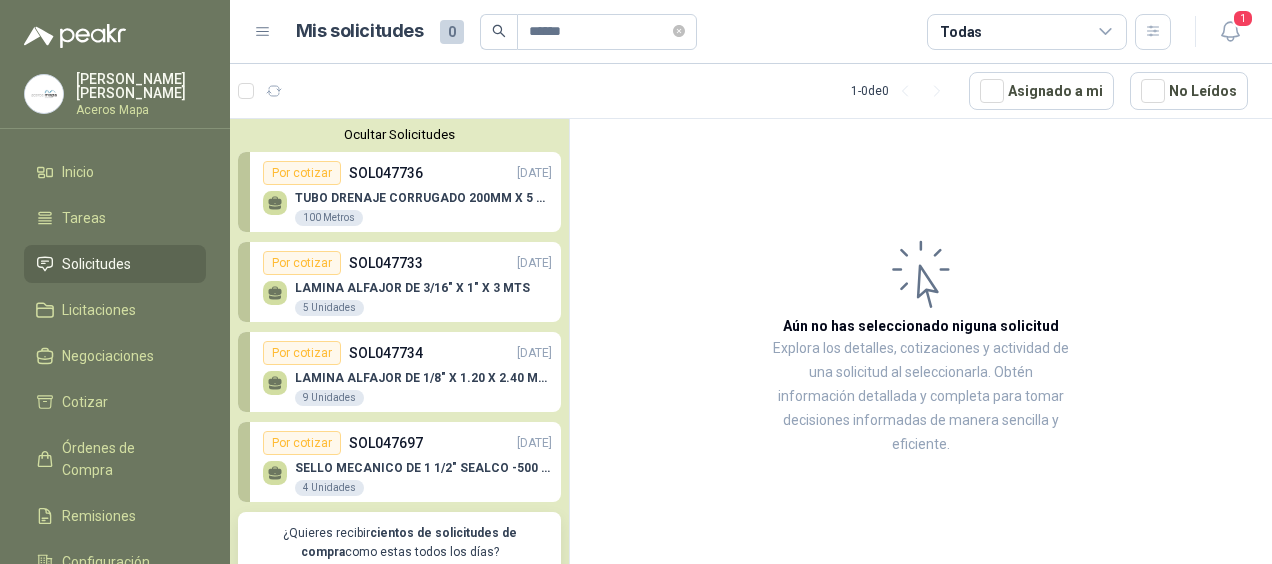 click on "LAMINA ALFAJOR DE 3/16" X 1" X 3 MTS" at bounding box center [412, 288] 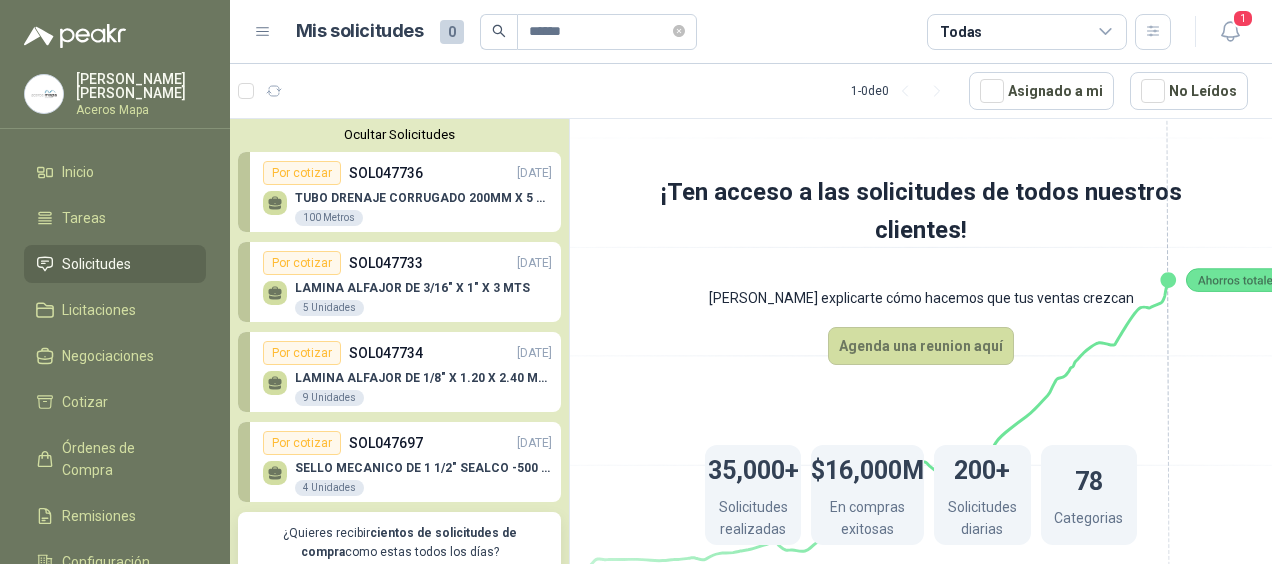 click on "5   Unidades" at bounding box center (329, 308) 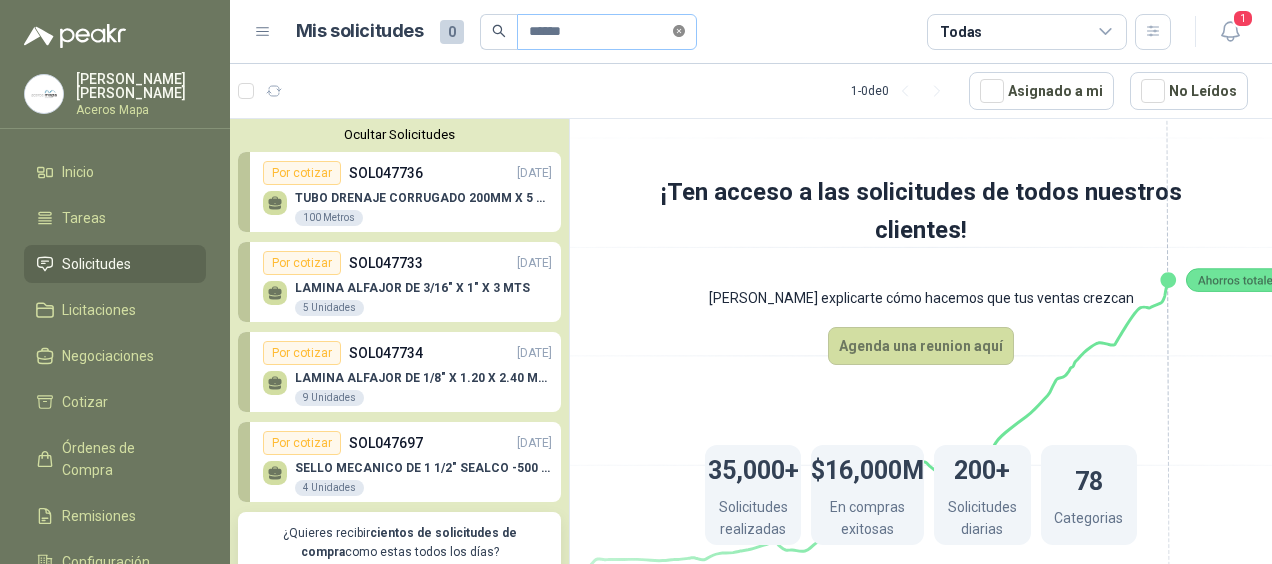 click 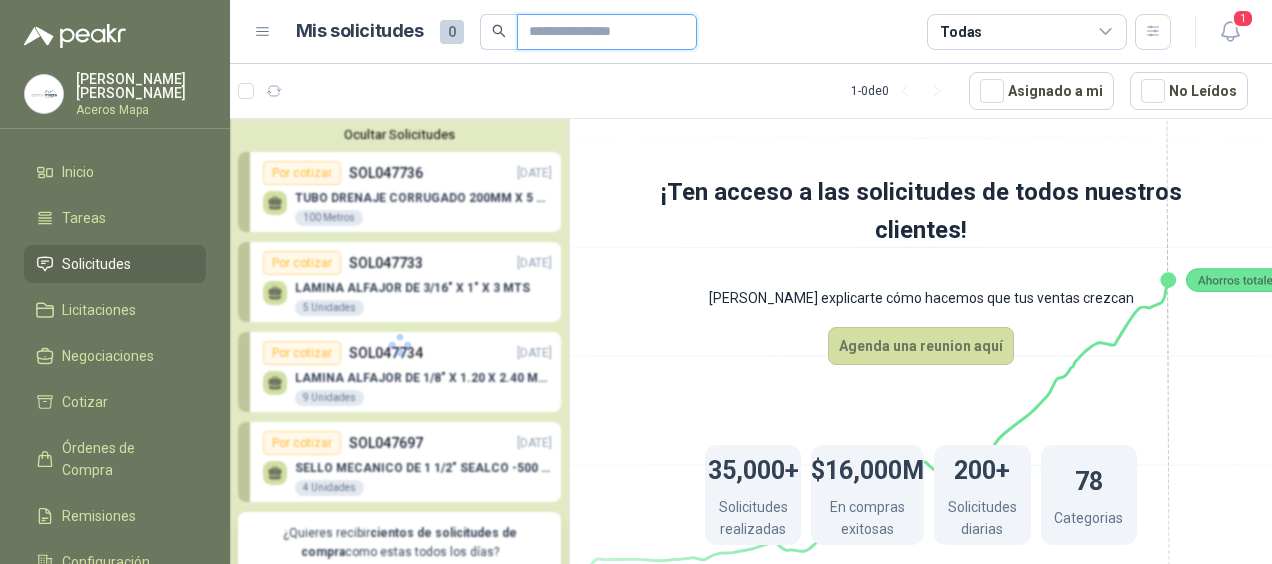click at bounding box center [599, 32] 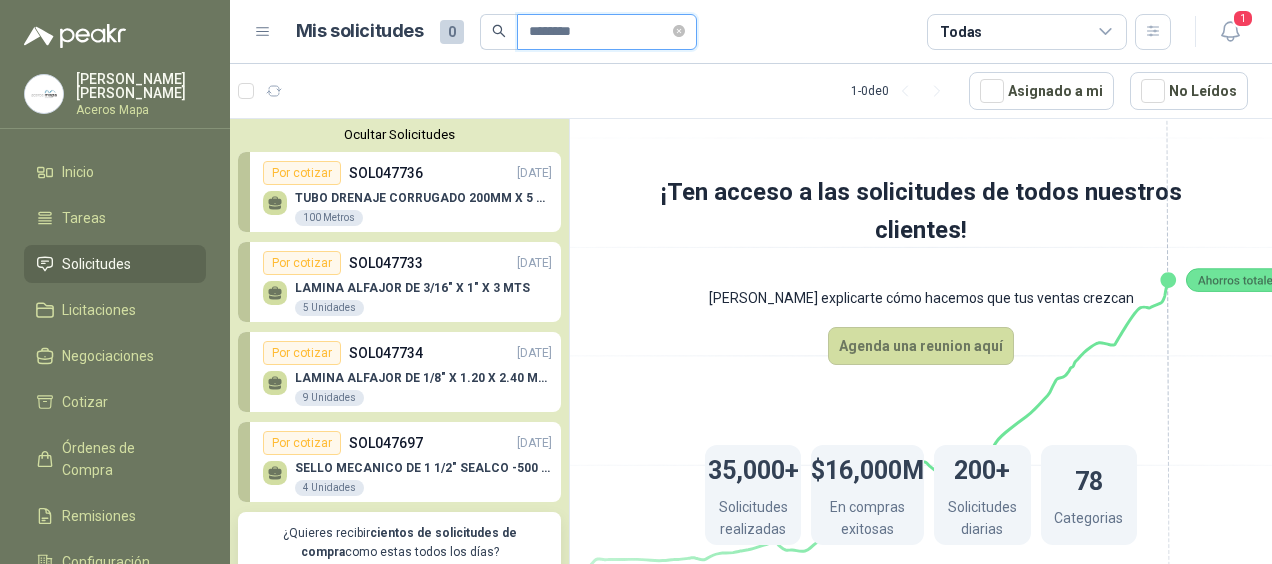 type on "********" 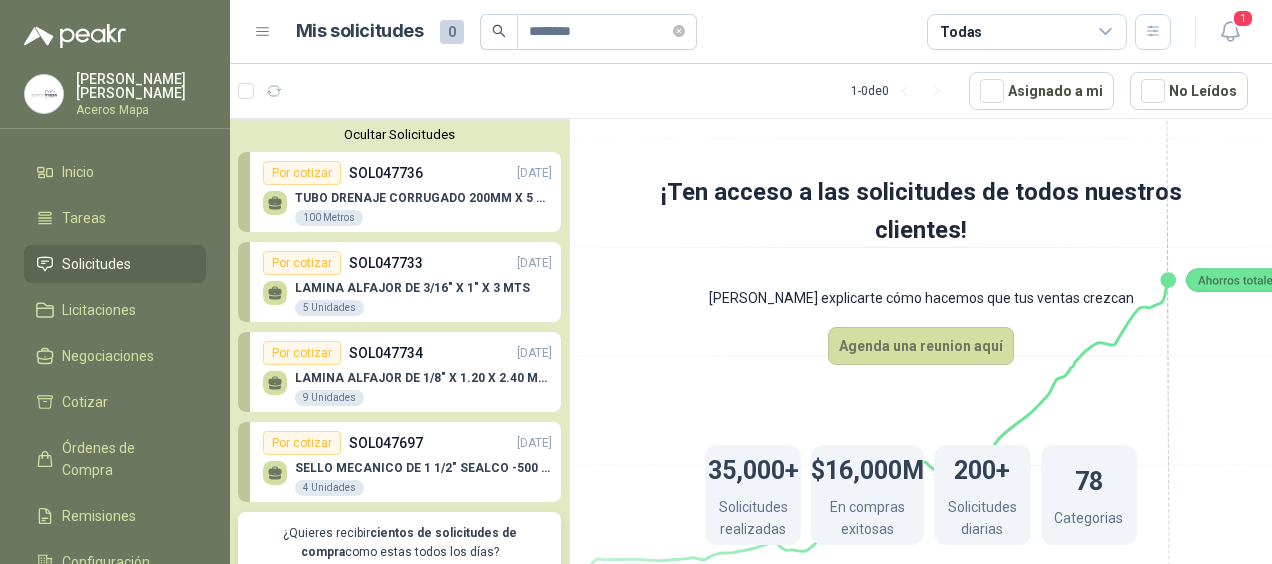 click 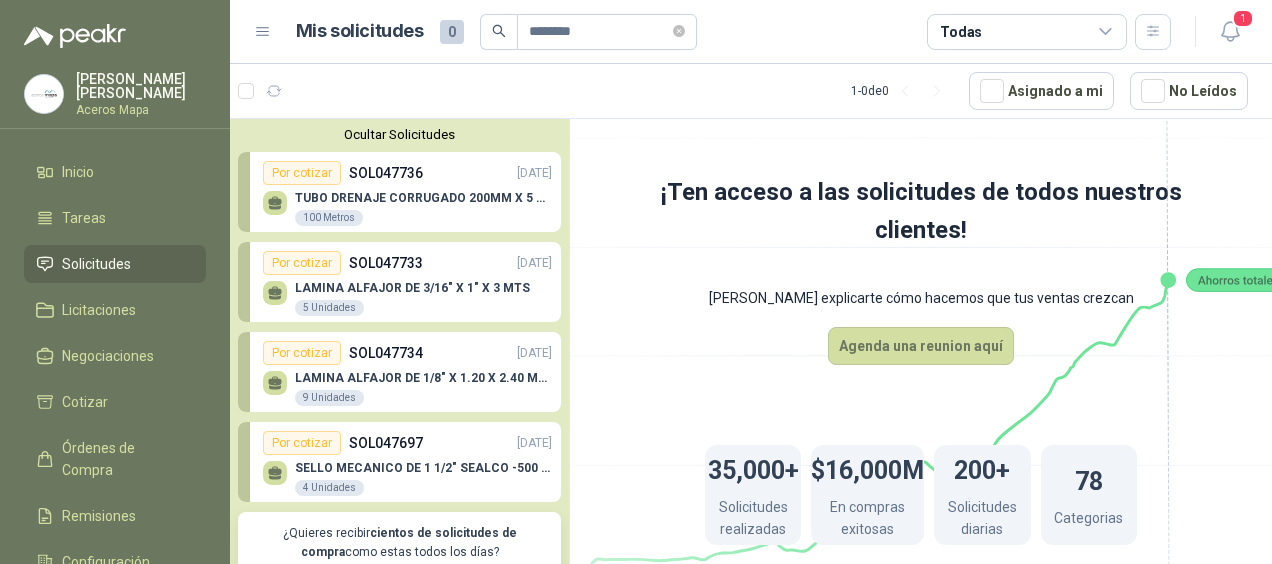 drag, startPoint x: 310, startPoint y: 262, endPoint x: 310, endPoint y: 274, distance: 12 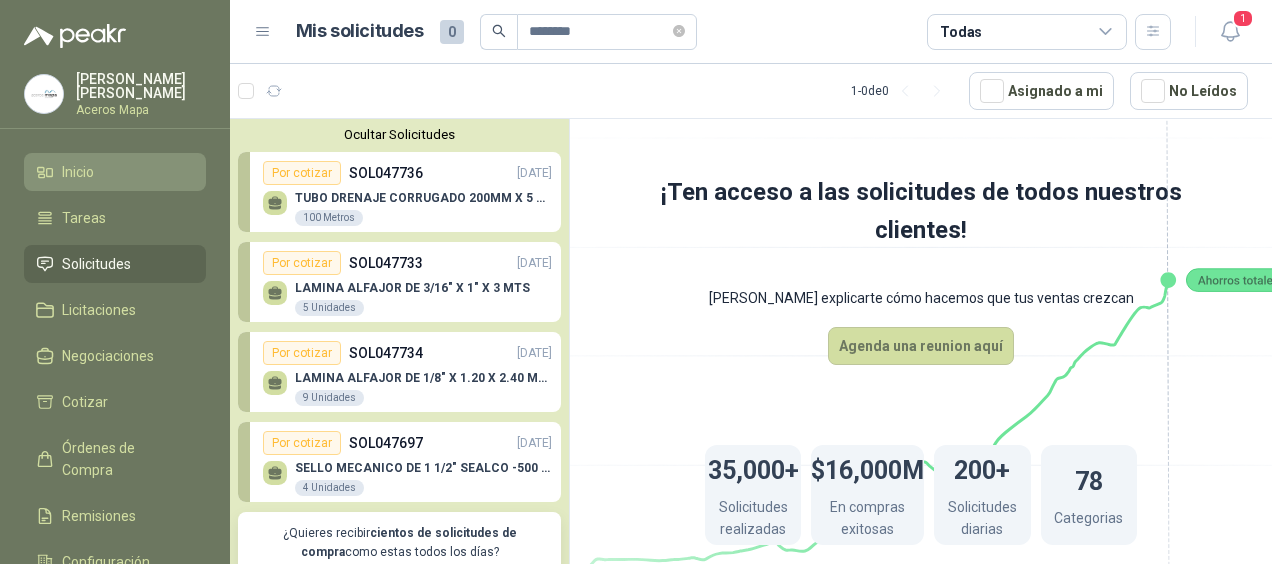 click on "Inicio" at bounding box center [115, 172] 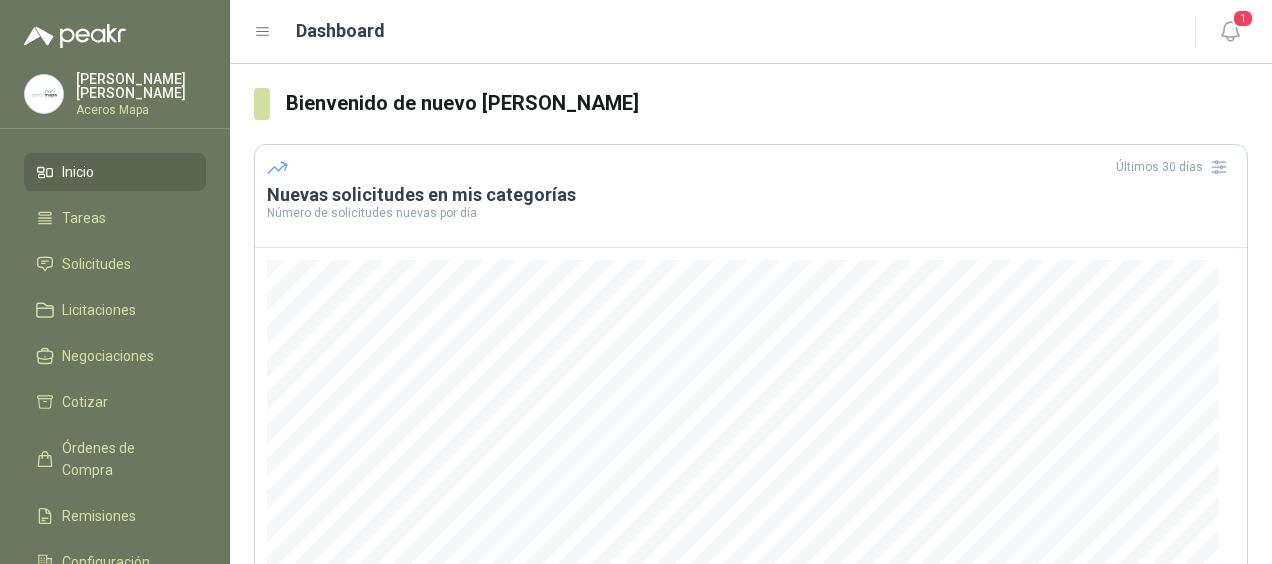 click on "Inicio   Tareas   Solicitudes   Licitaciones   Negociaciones   Cotizar   Órdenes de Compra   Remisiones   Configuración   Manuales y ayuda" at bounding box center (115, 394) 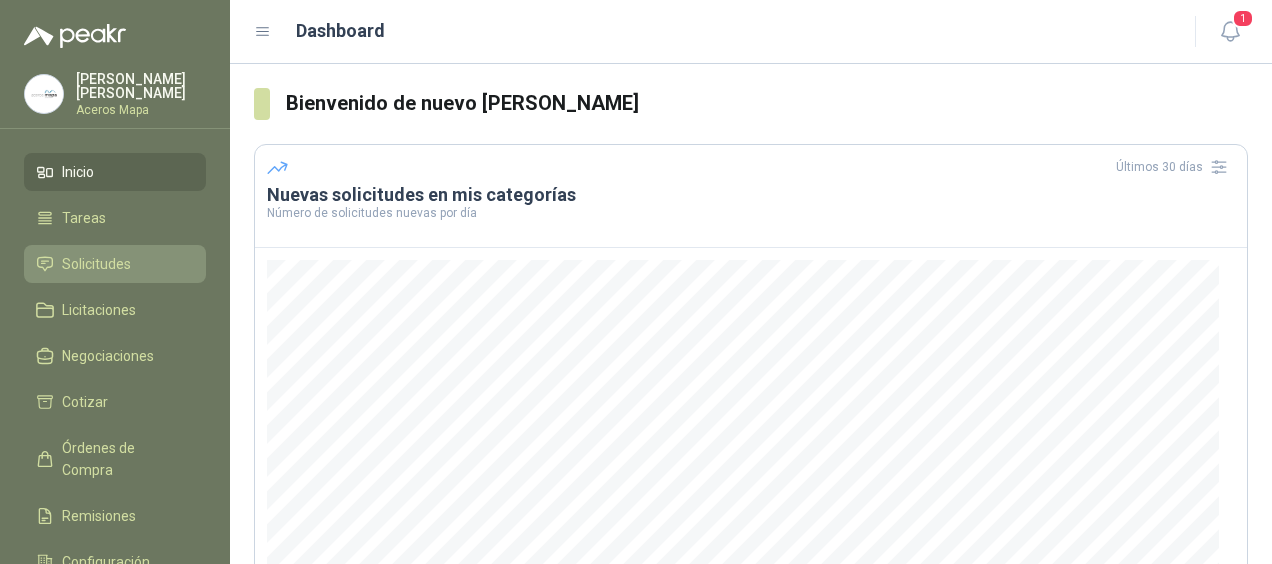 click on "Solicitudes" at bounding box center [96, 264] 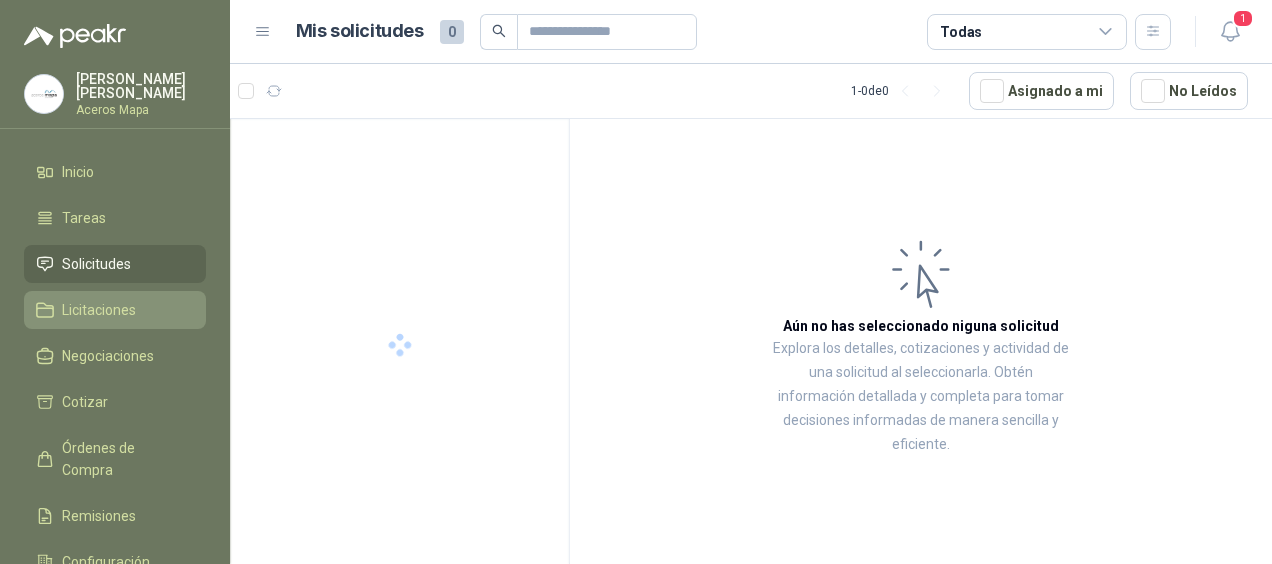 click on "Licitaciones" at bounding box center [99, 310] 